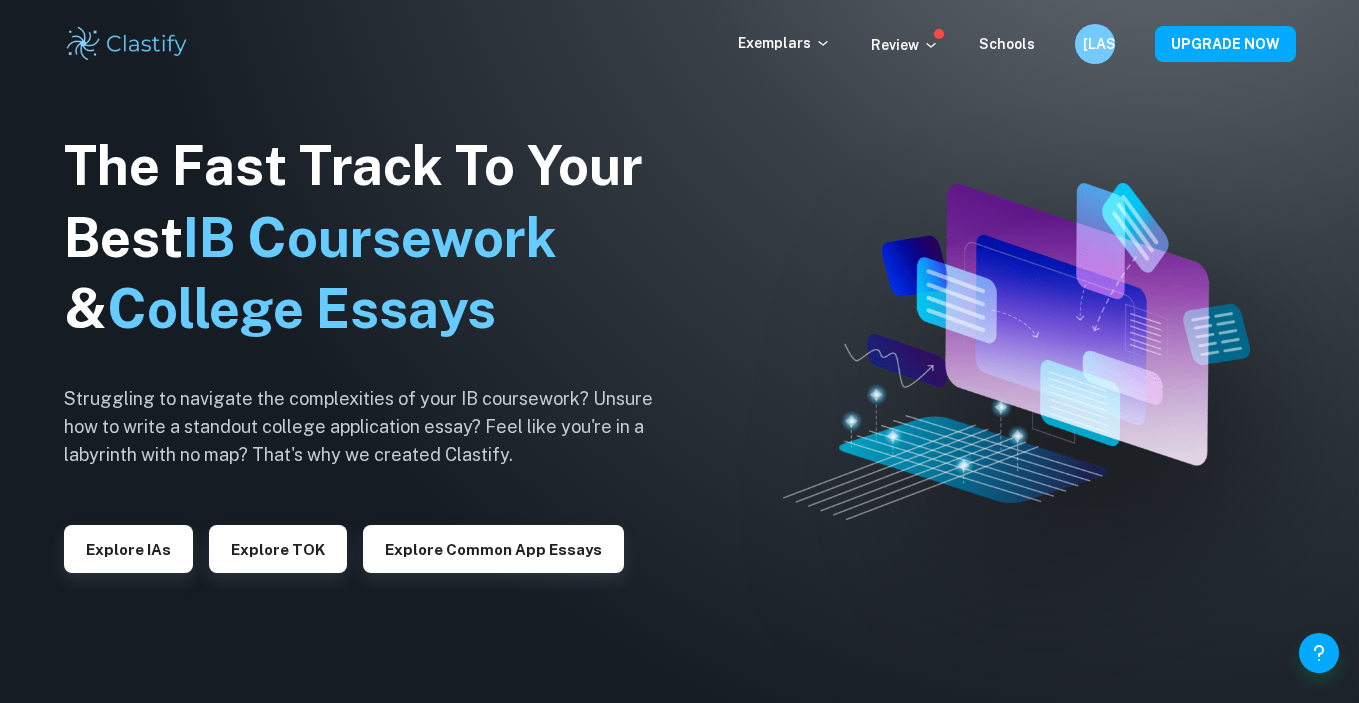 scroll, scrollTop: 0, scrollLeft: 0, axis: both 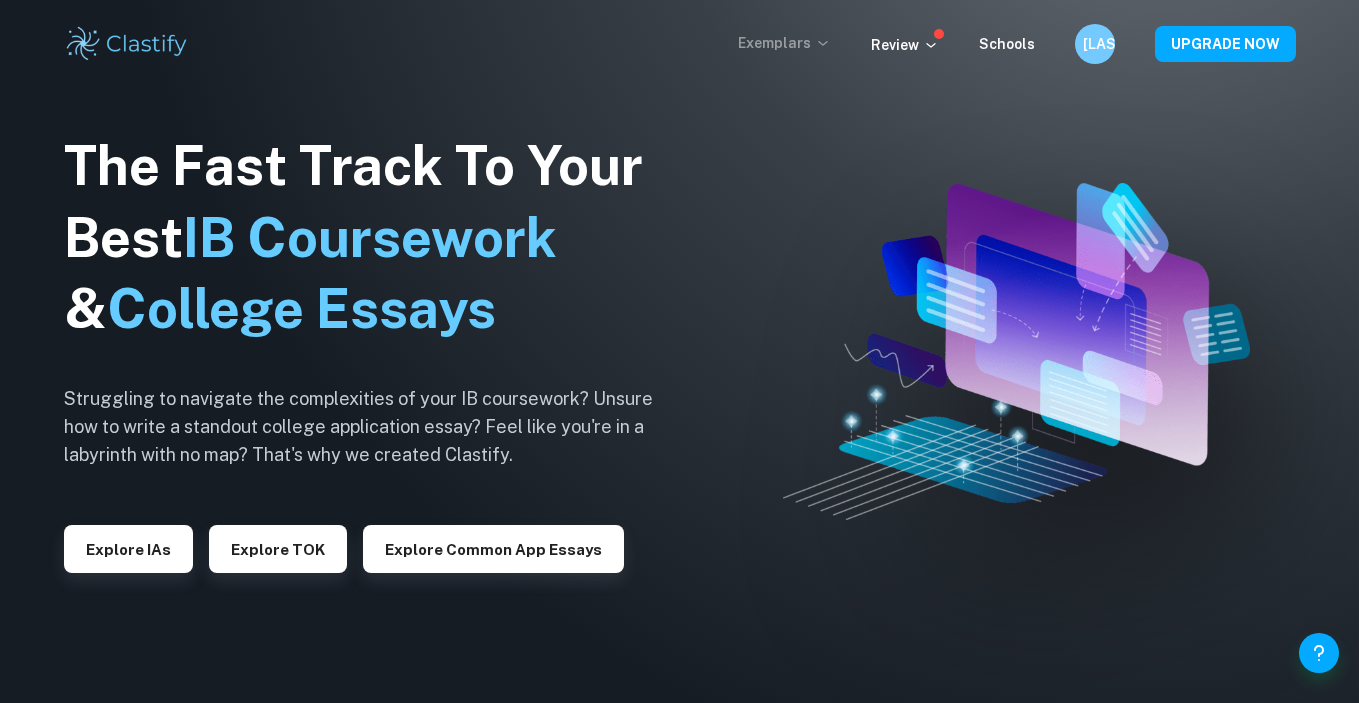 click on "Exemplars" at bounding box center [784, 43] 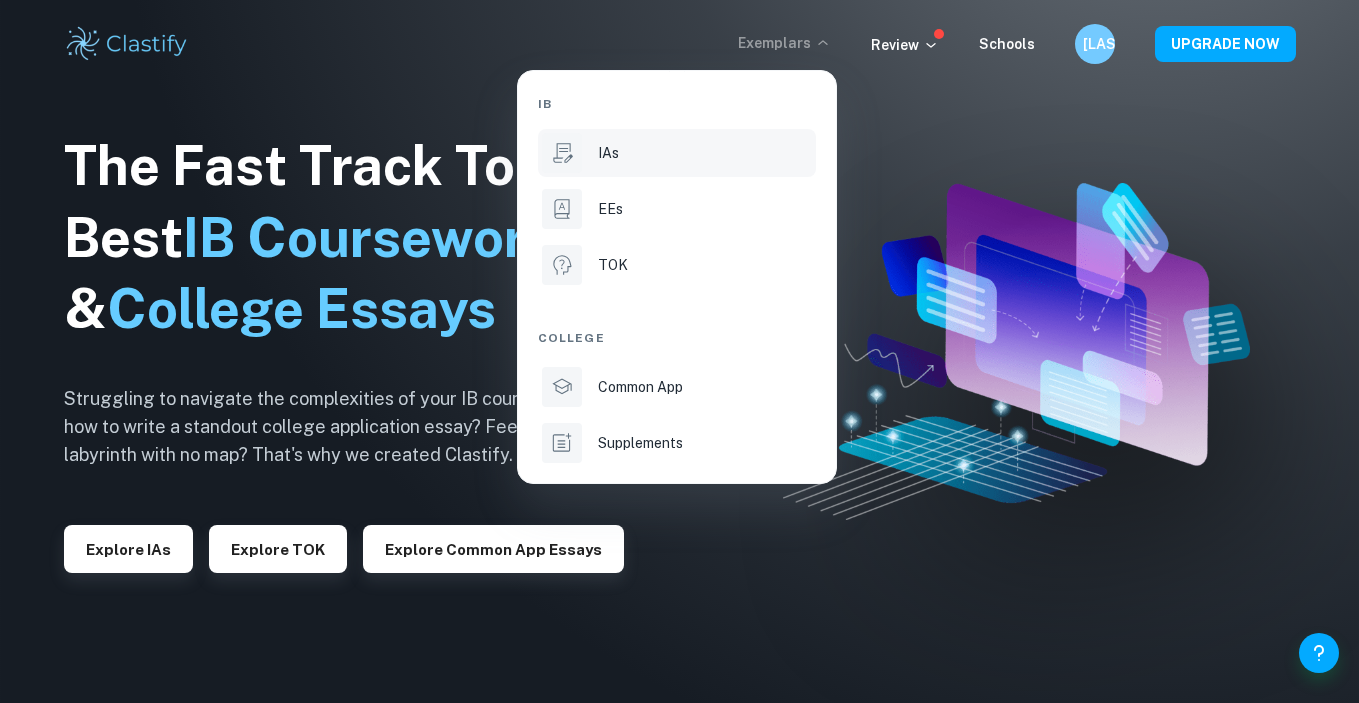 click on "IAs" at bounding box center [608, 153] 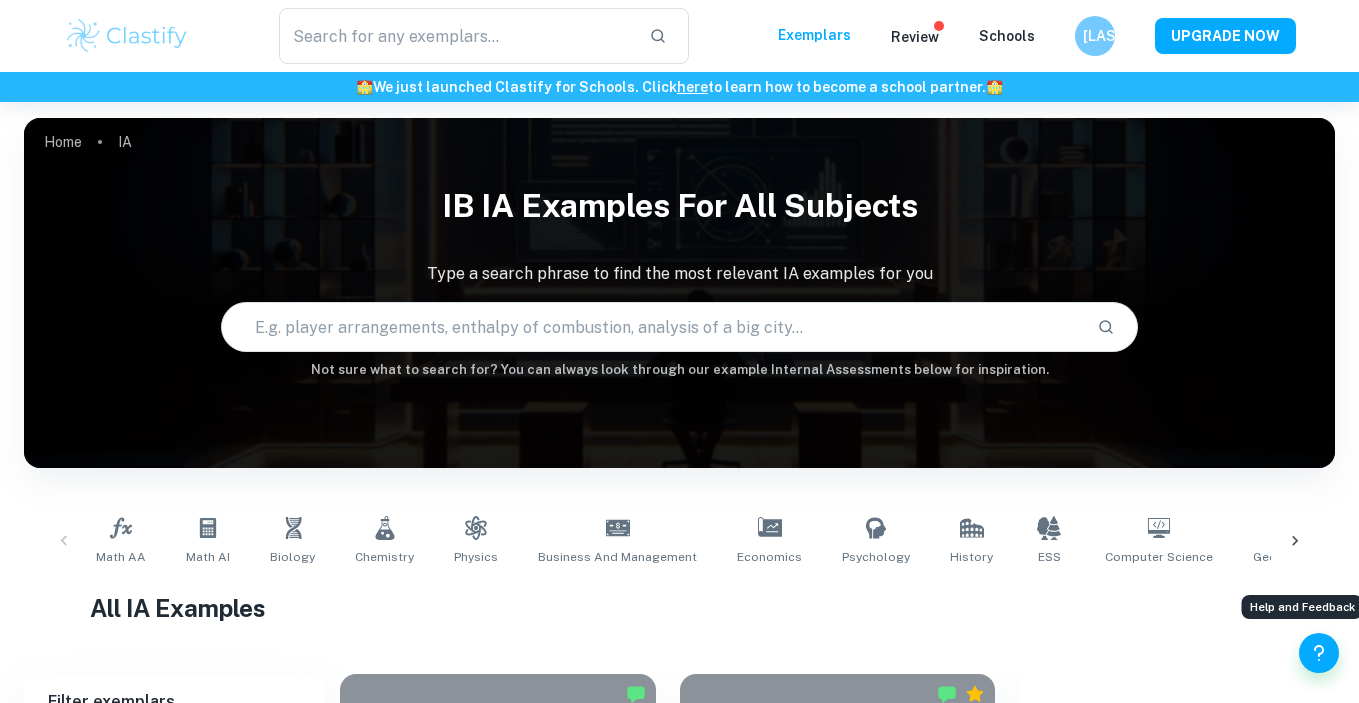 scroll, scrollTop: 0, scrollLeft: 0, axis: both 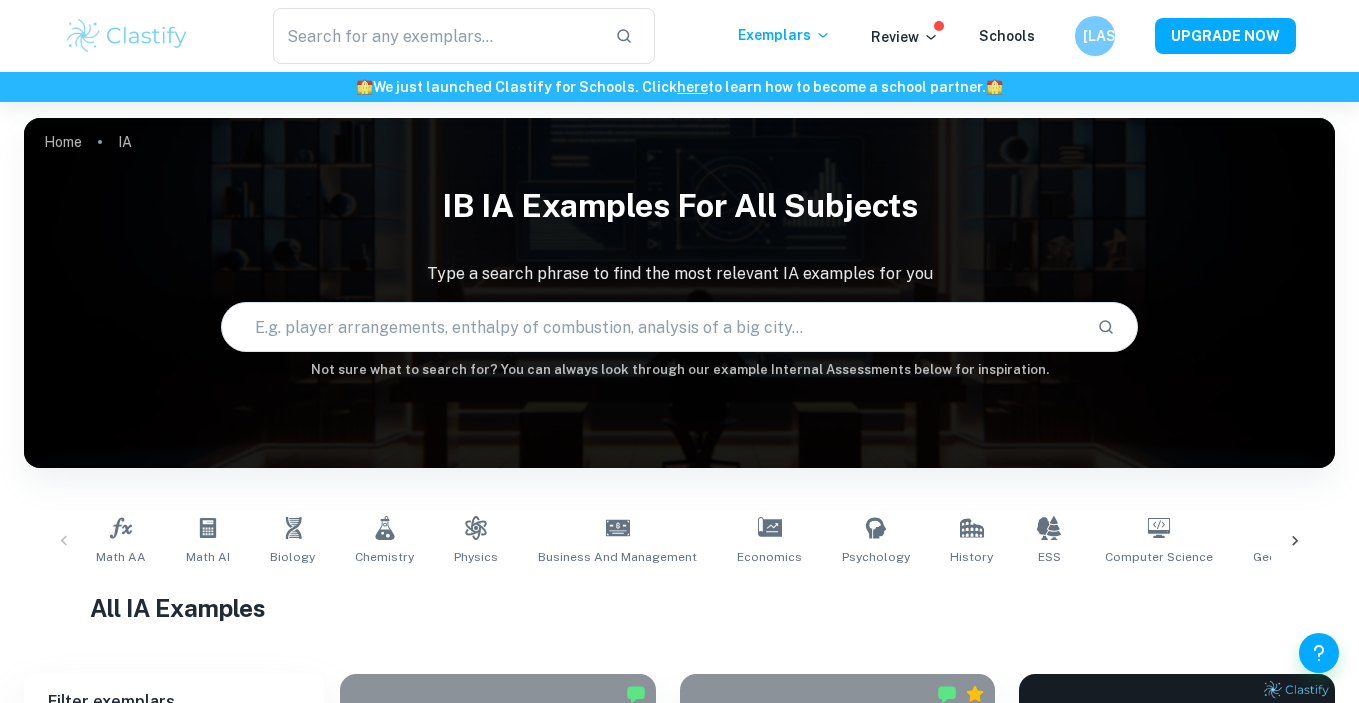 click at bounding box center (652, 327) 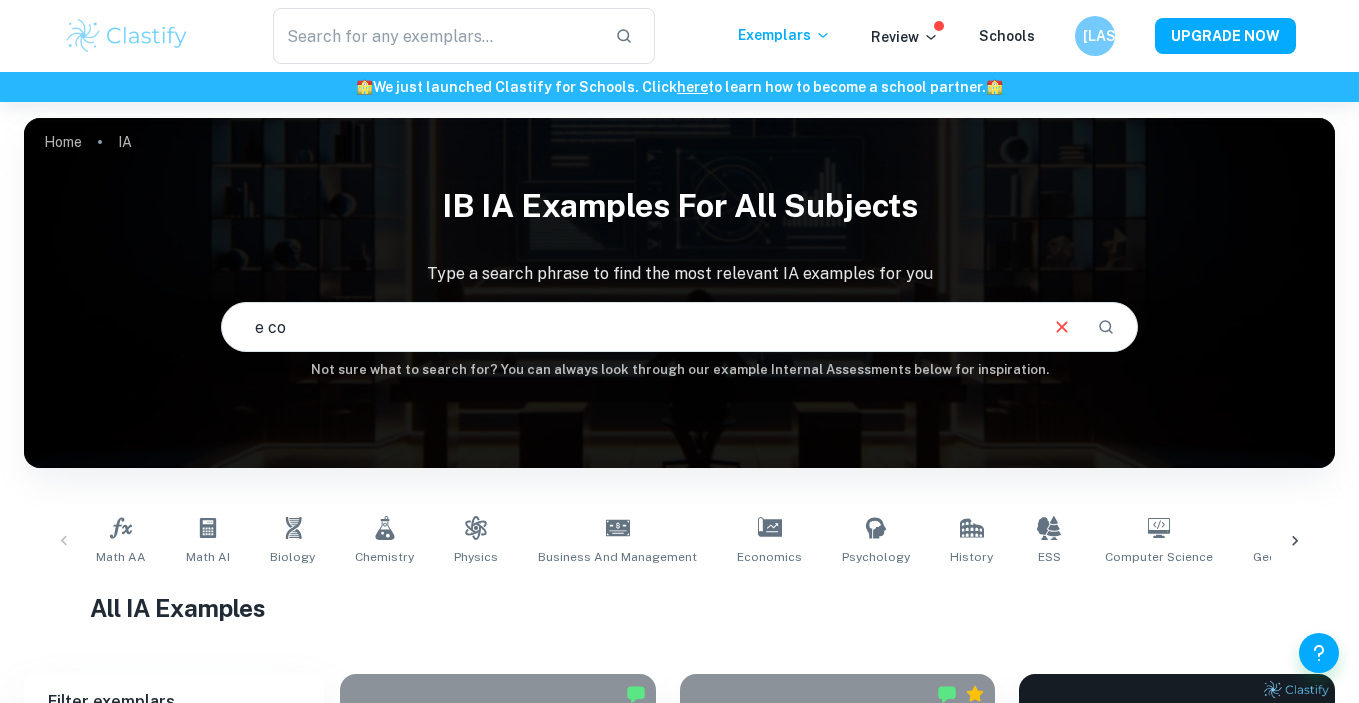 type on "e con" 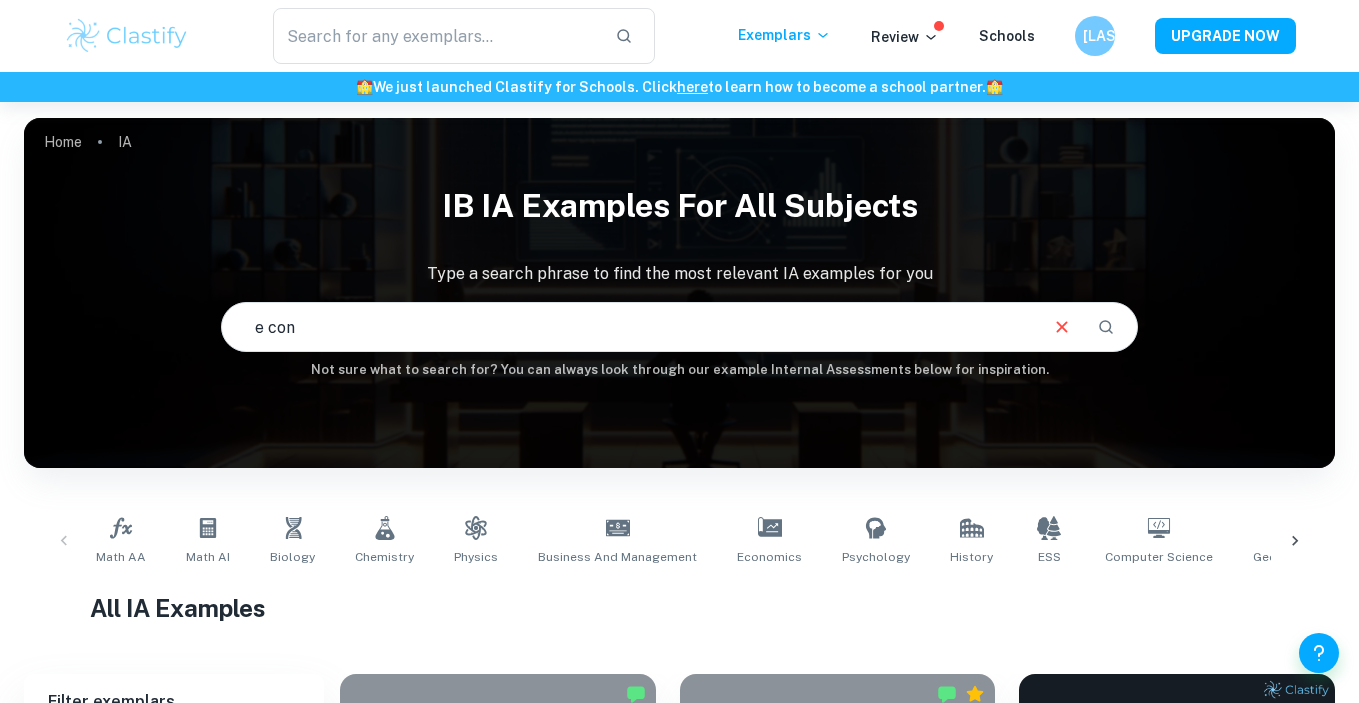 type 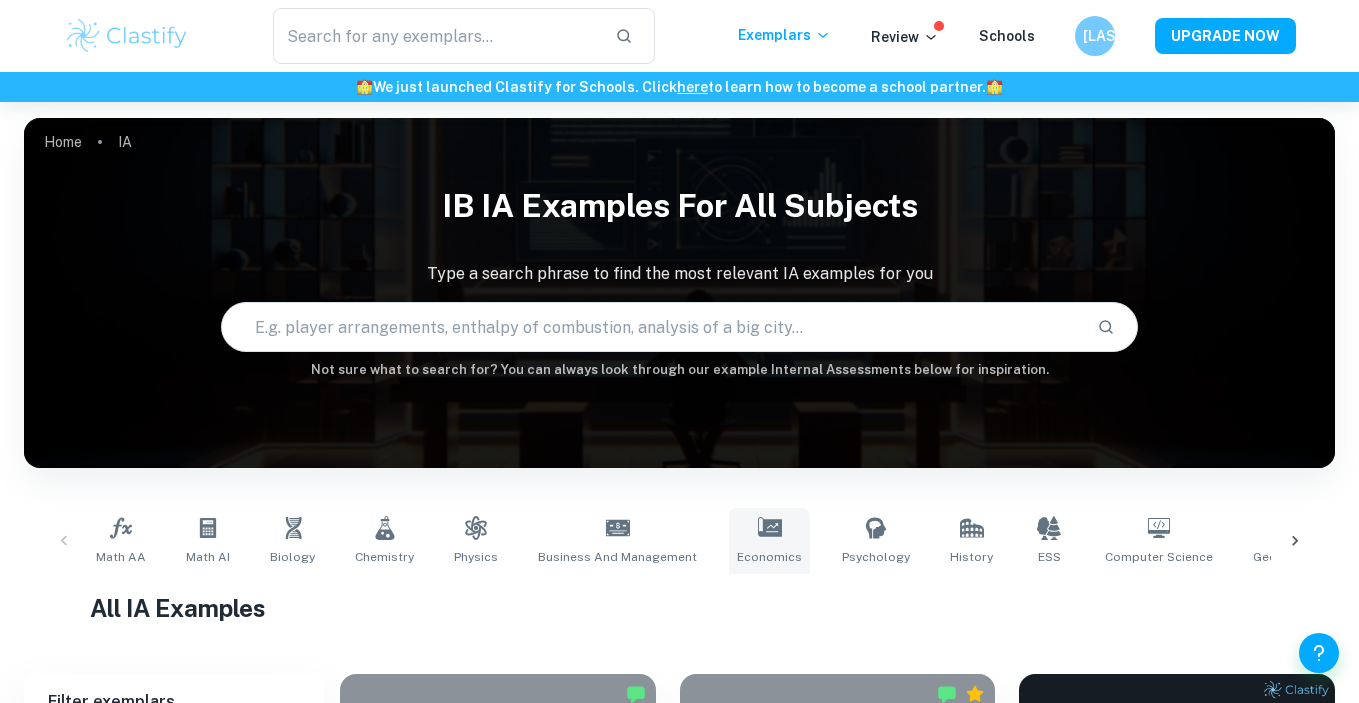 click 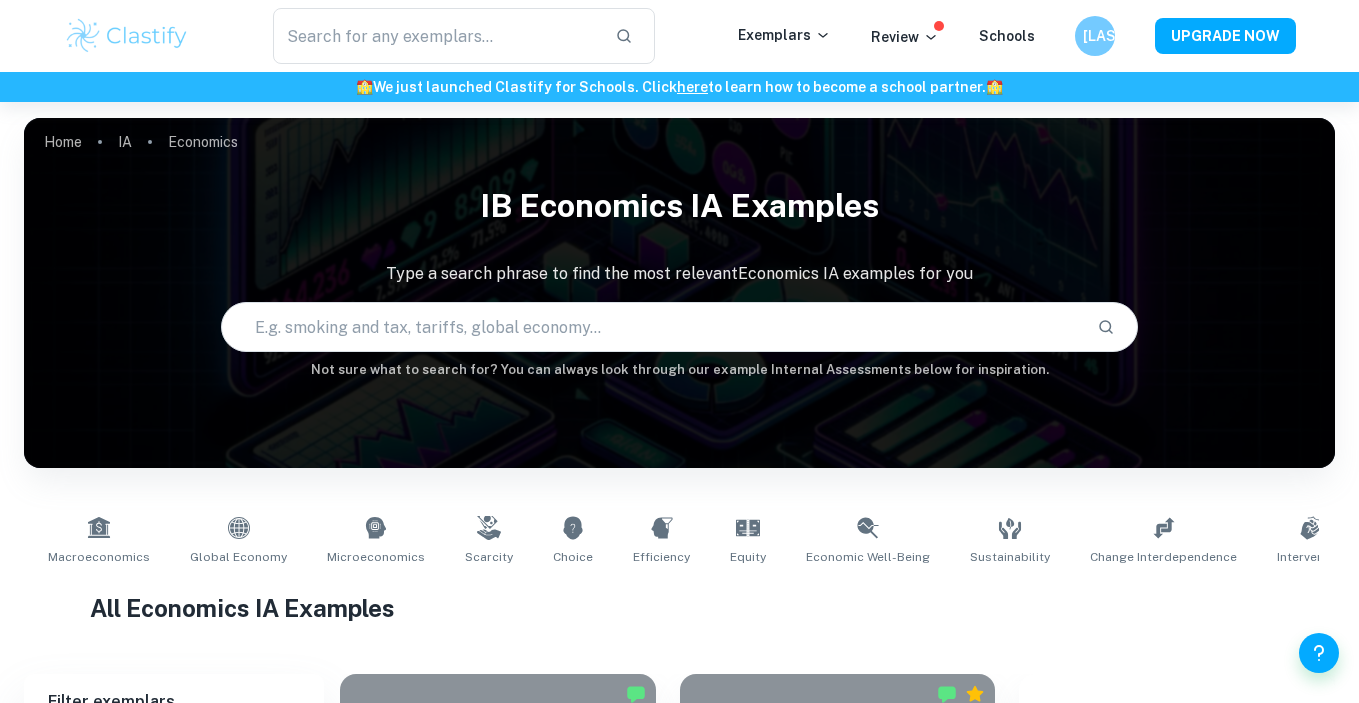 click at bounding box center (652, 327) 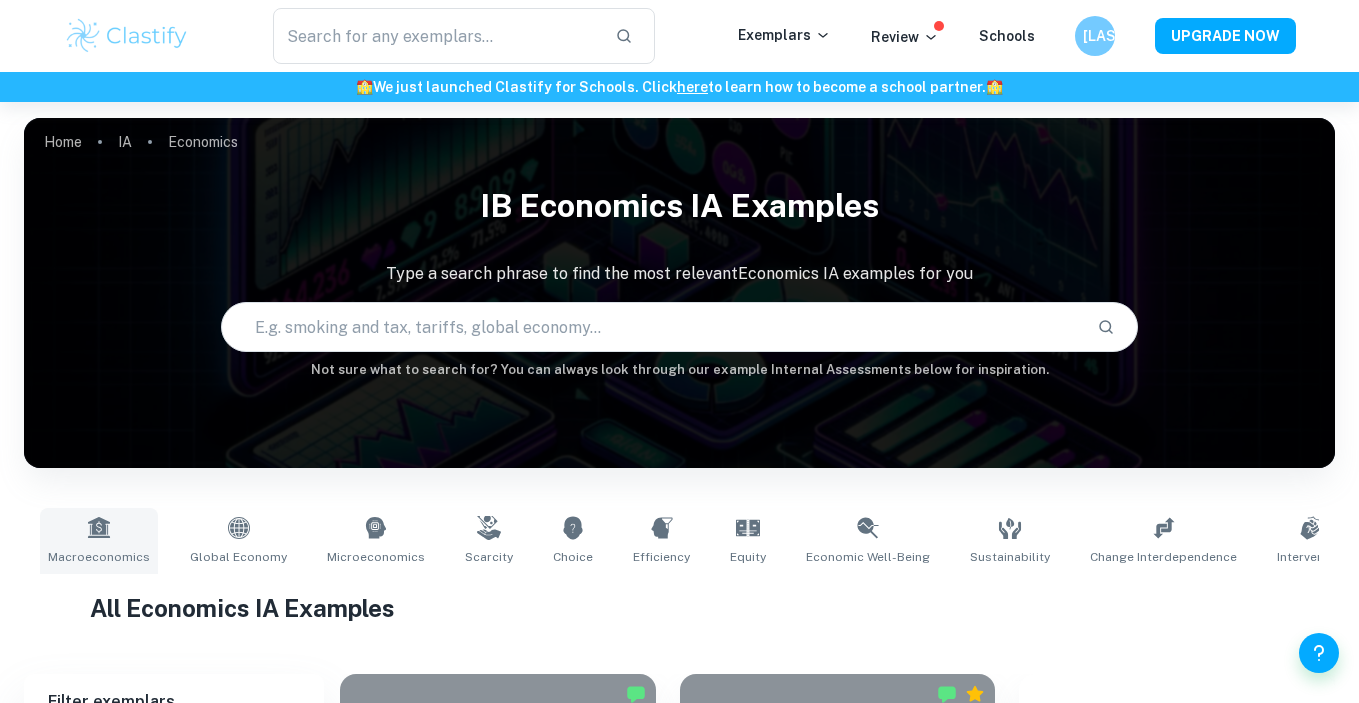click on "Macroeconomics" at bounding box center (99, 541) 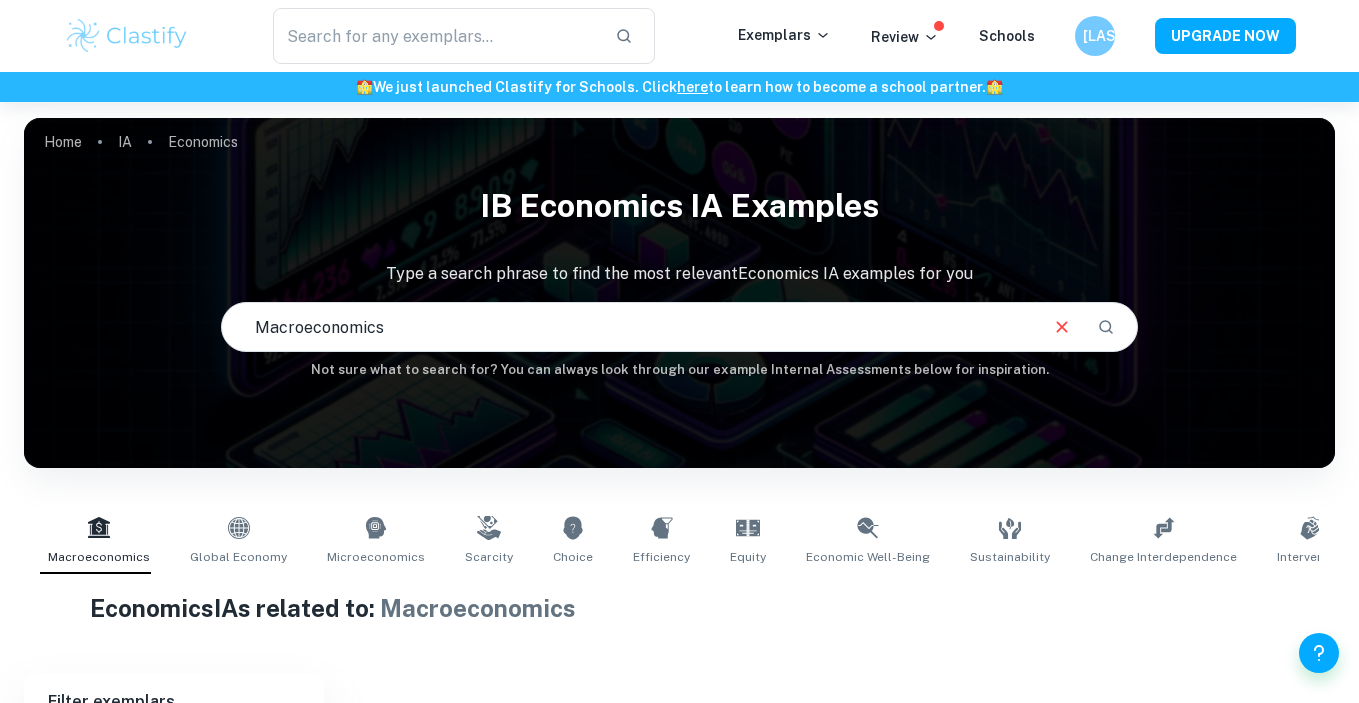 drag, startPoint x: 668, startPoint y: 326, endPoint x: 668, endPoint y: 302, distance: 24 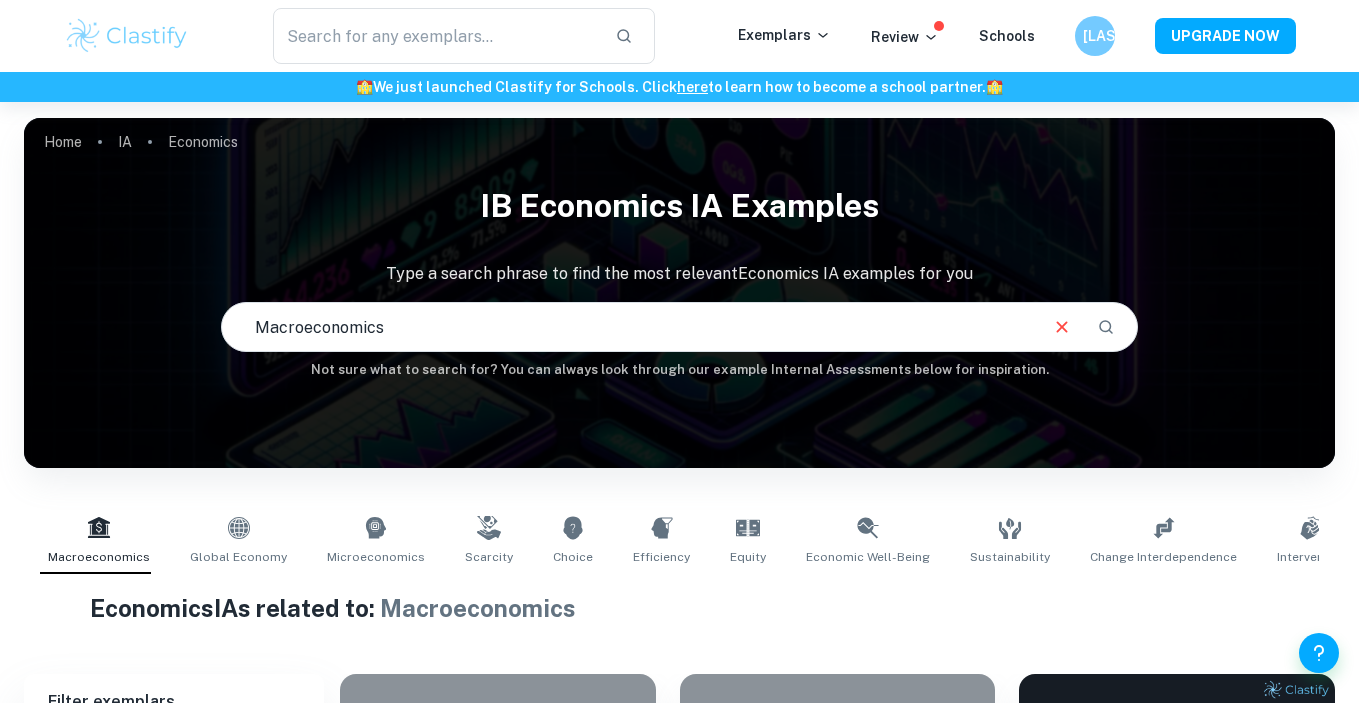 scroll, scrollTop: 0, scrollLeft: 0, axis: both 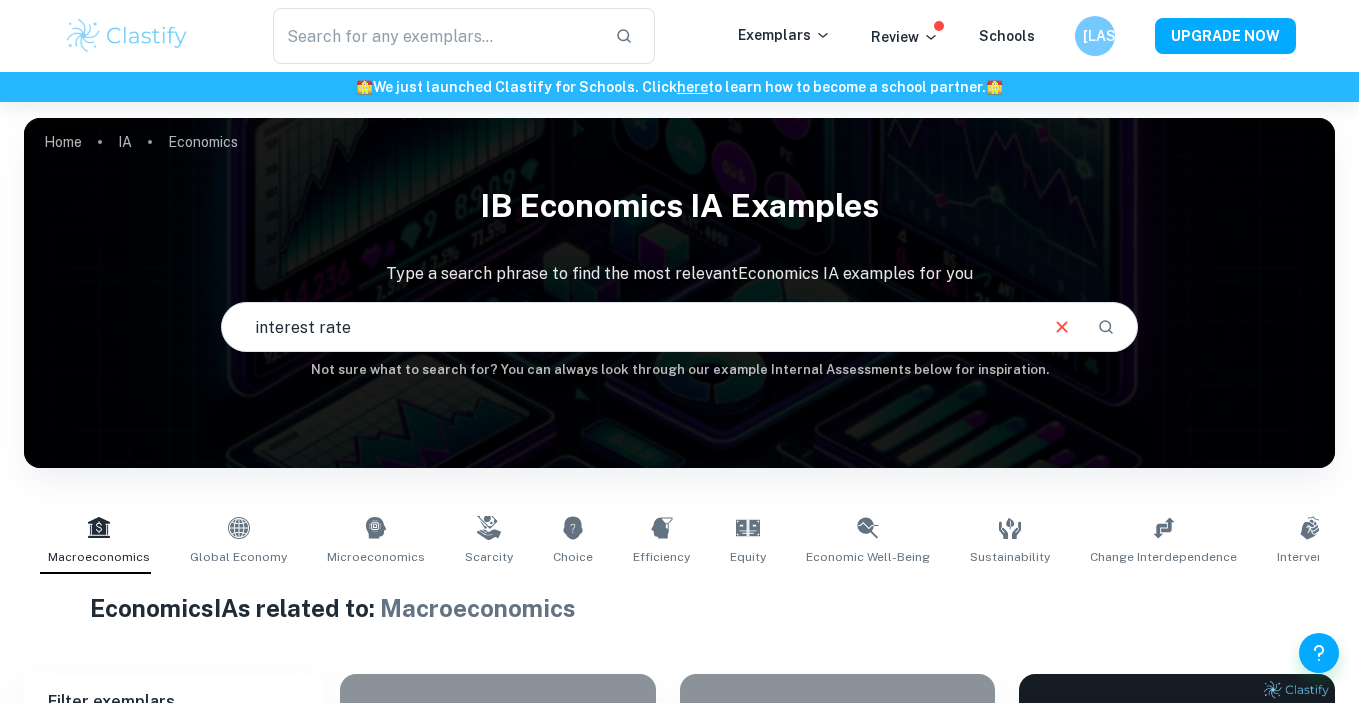 type on "interest rate" 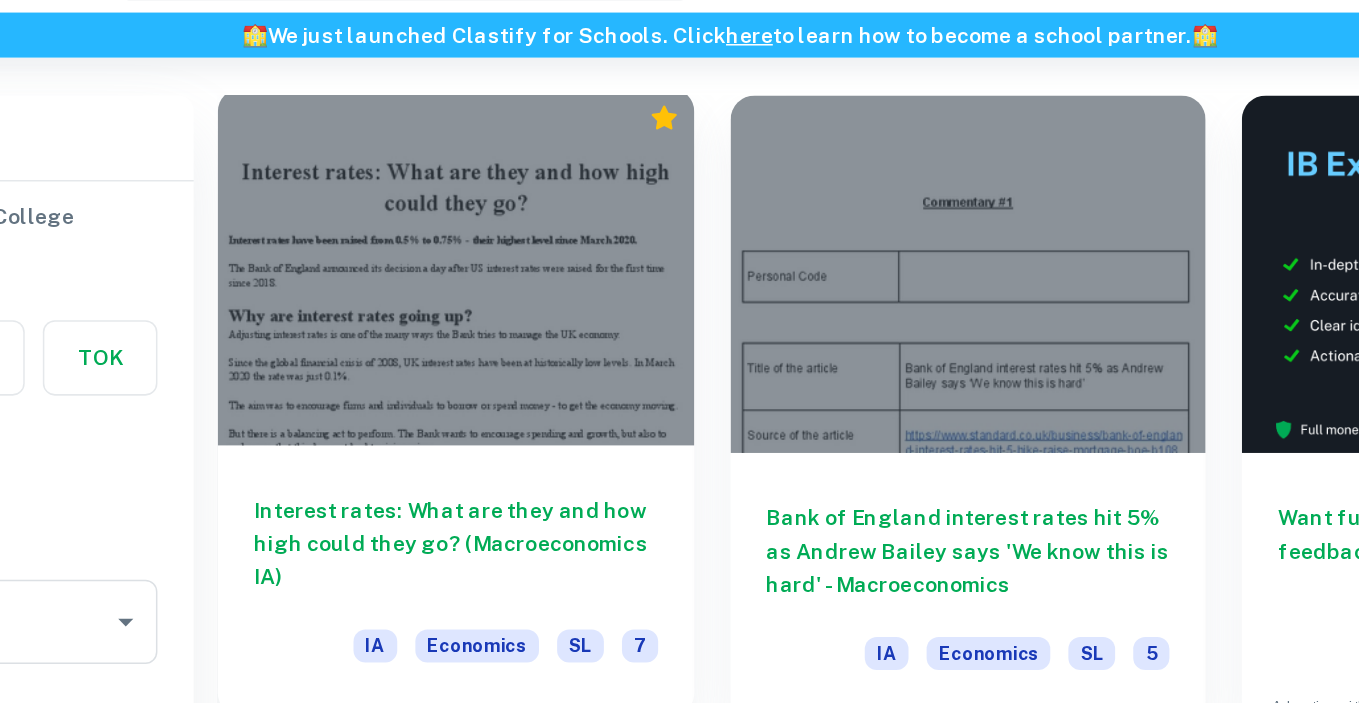 scroll, scrollTop: 527, scrollLeft: 0, axis: vertical 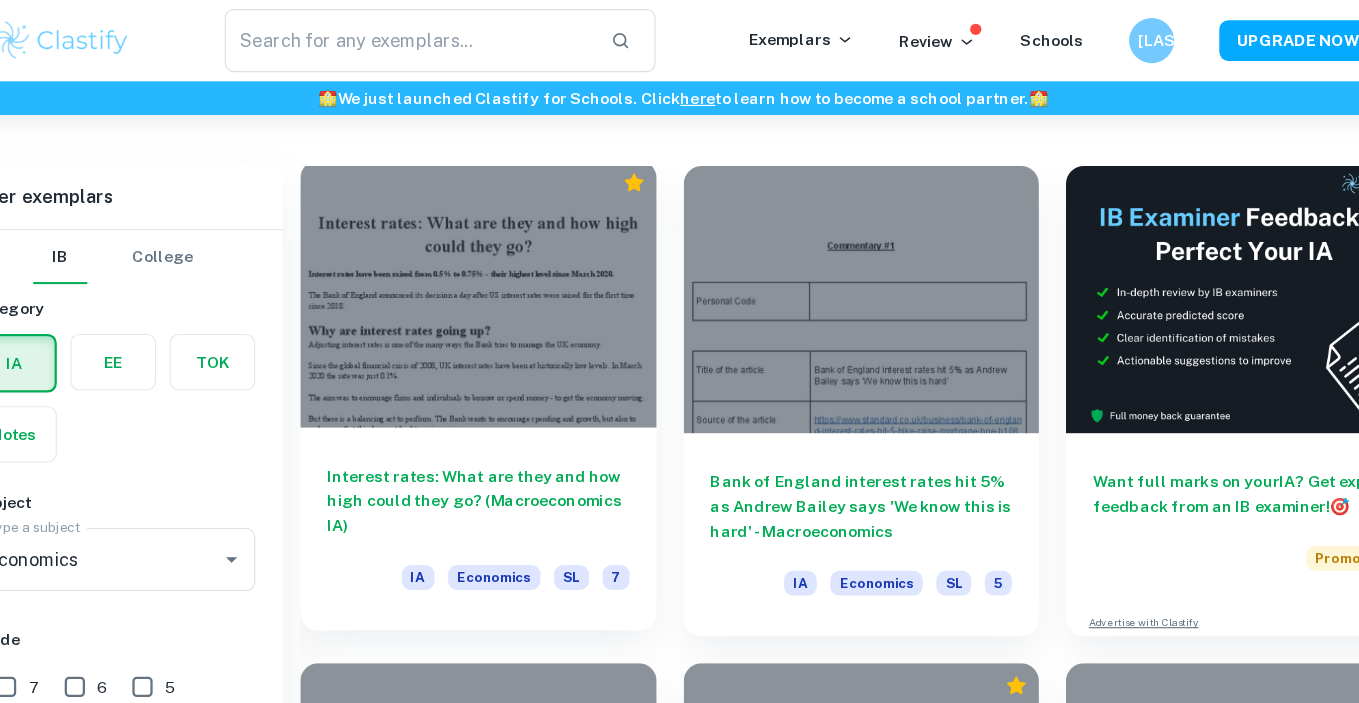 click at bounding box center [498, 260] 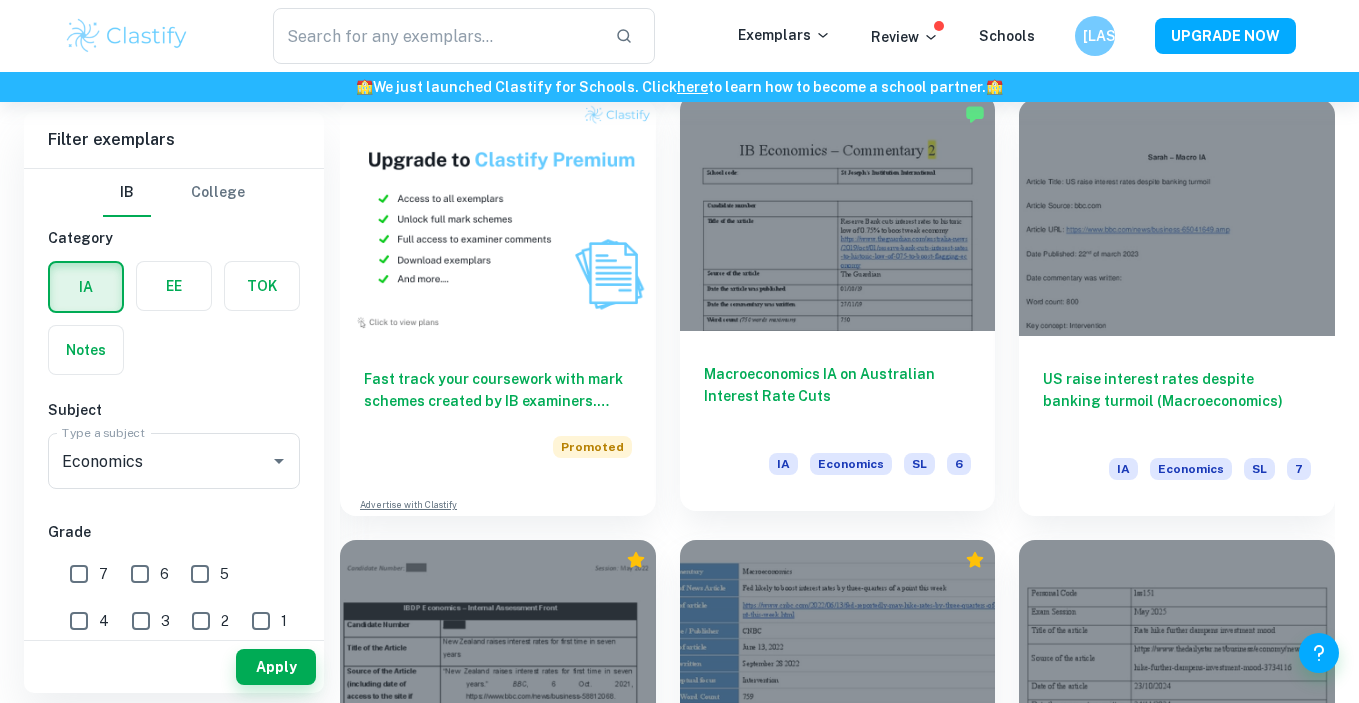 scroll, scrollTop: 1267, scrollLeft: 0, axis: vertical 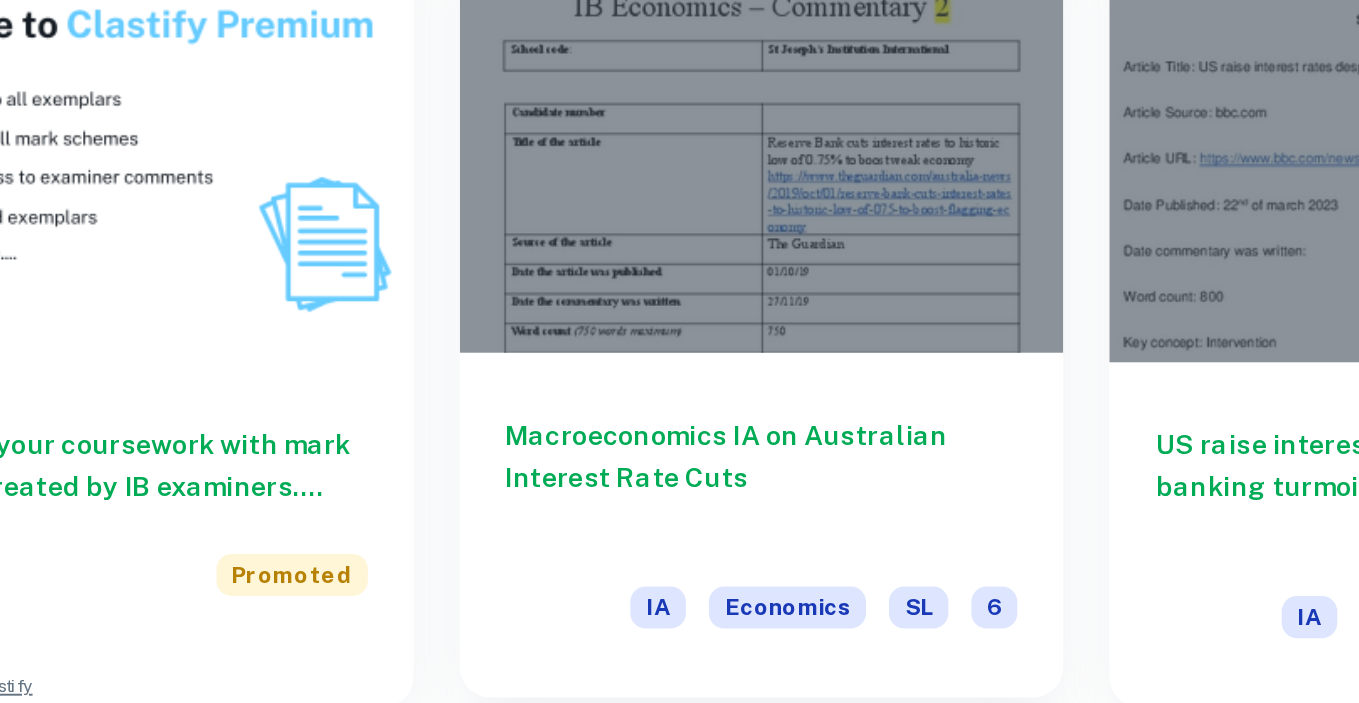 click at bounding box center (838, 401) 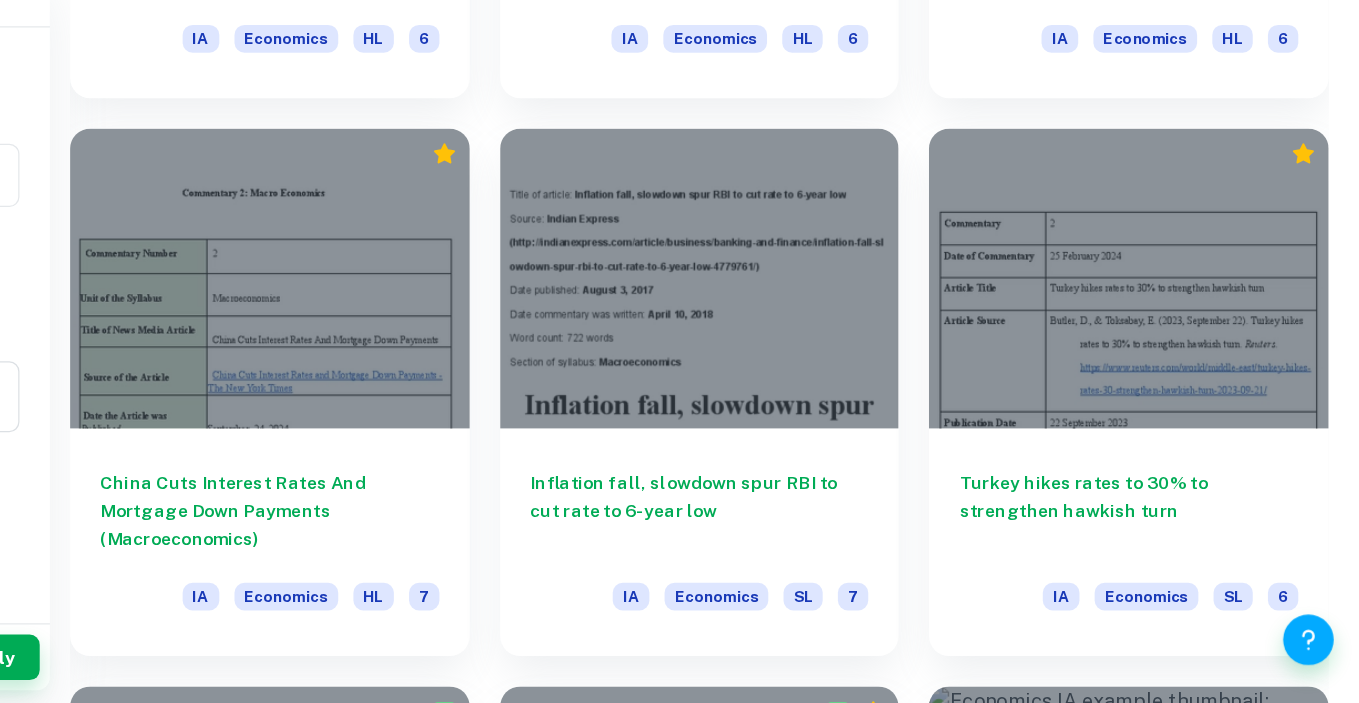 scroll, scrollTop: 2301, scrollLeft: 0, axis: vertical 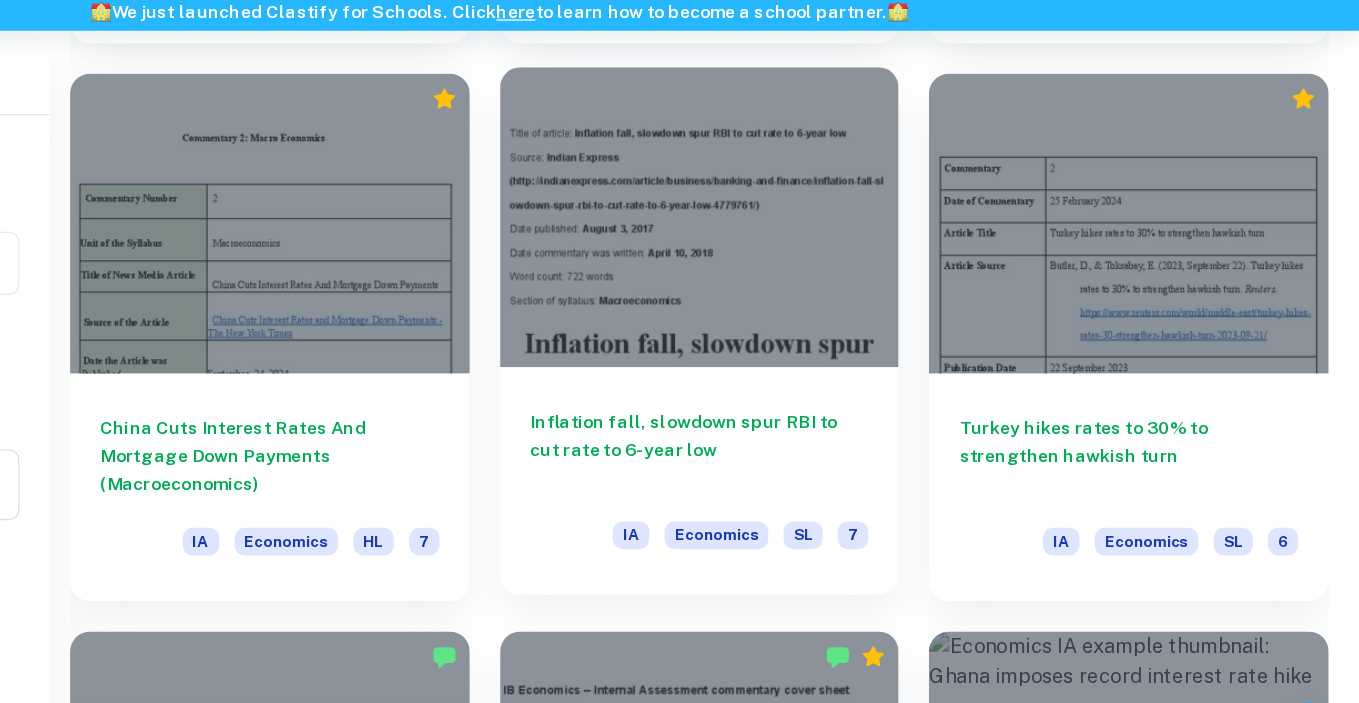 click on "Inflation fall, slowdown spur RBI to cut rate to 6-year low" at bounding box center [838, 433] 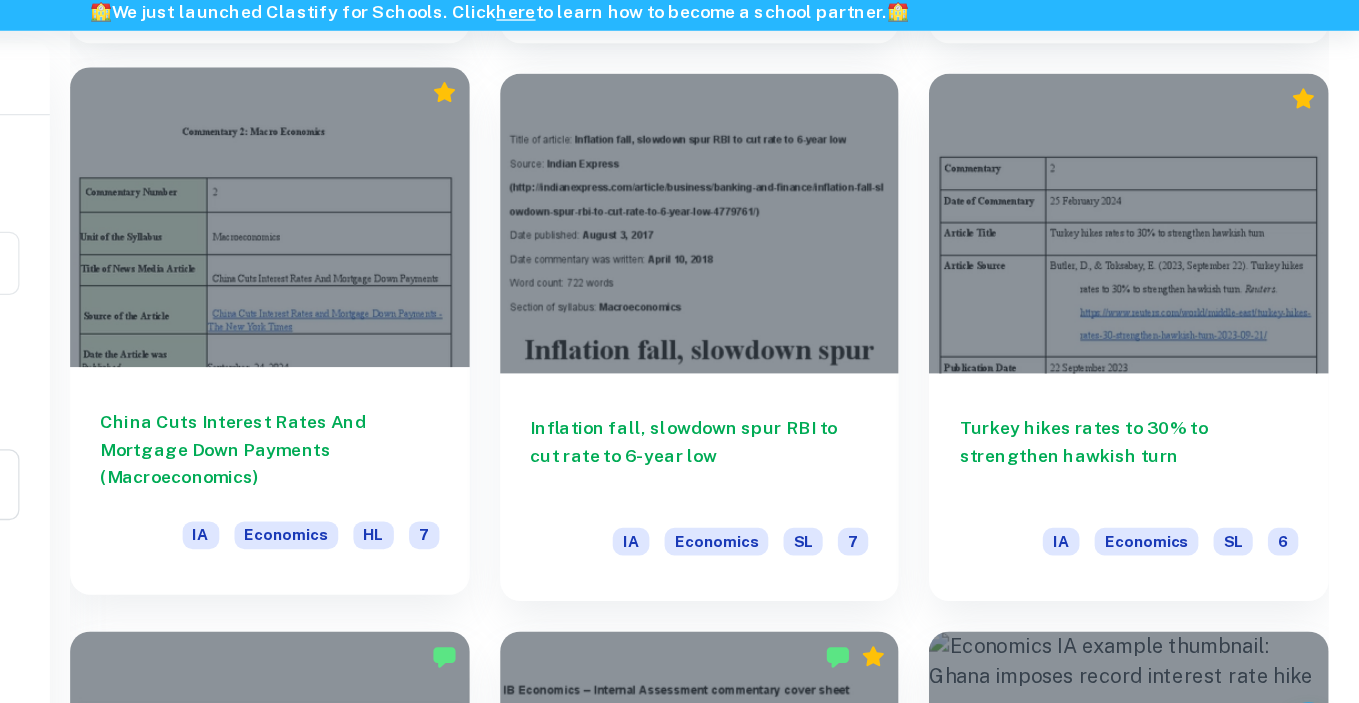 click on "China Cuts Interest Rates And Mortgage Down Payments (Macroeconomics)" at bounding box center [498, 433] 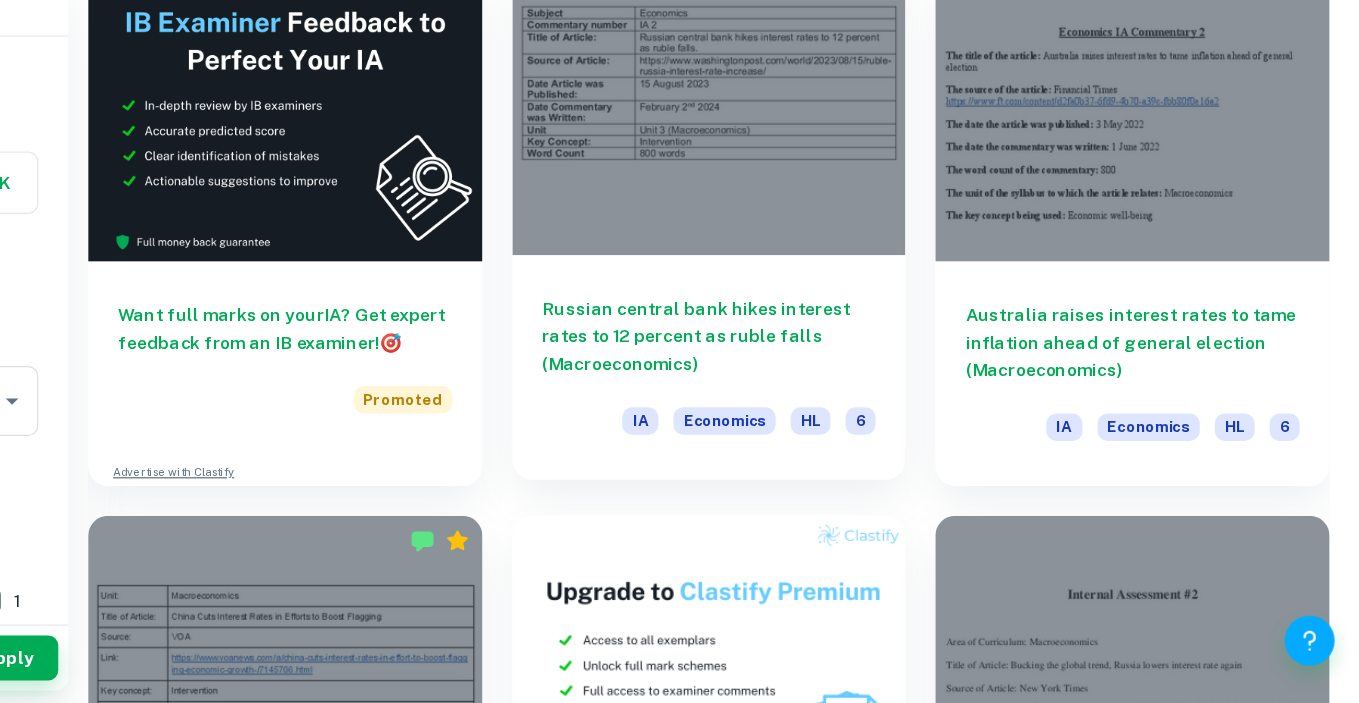 scroll, scrollTop: 3463, scrollLeft: 0, axis: vertical 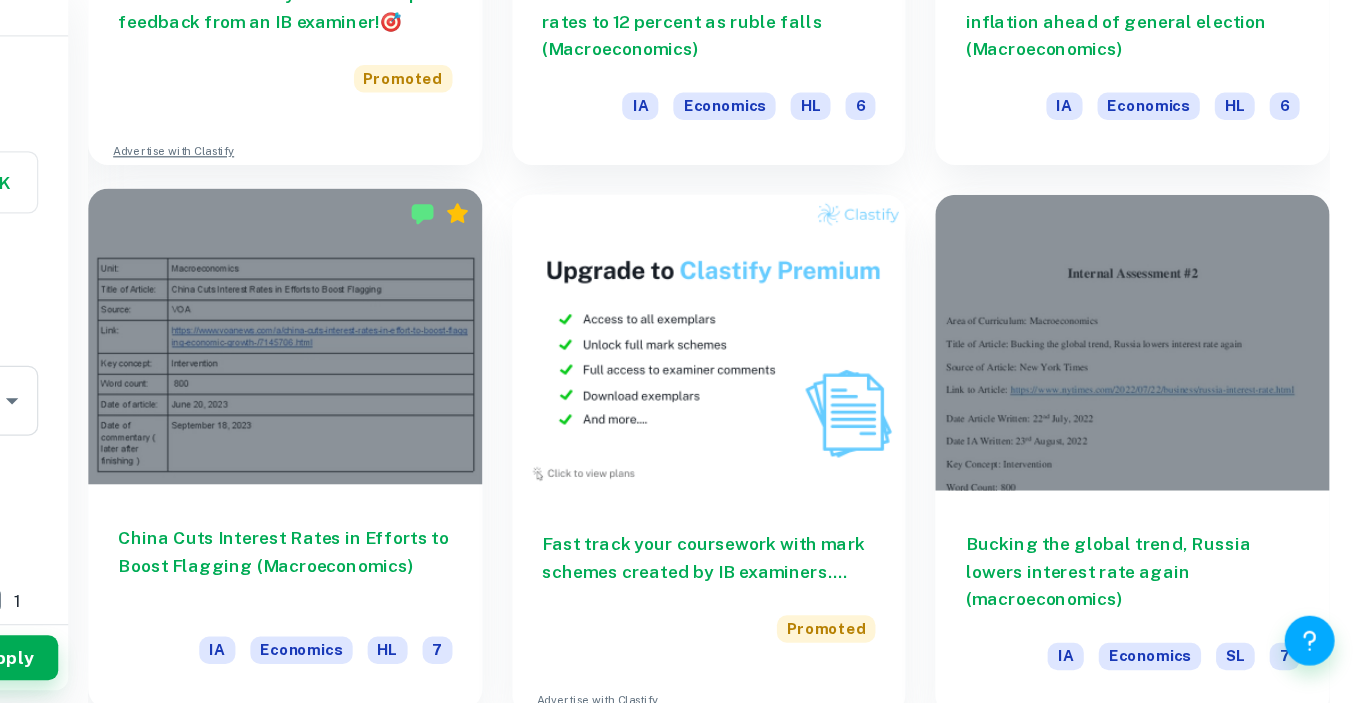click on "China Cuts Interest Rates in Efforts to Boost Flagging (Macroeconomics)" at bounding box center (498, 593) 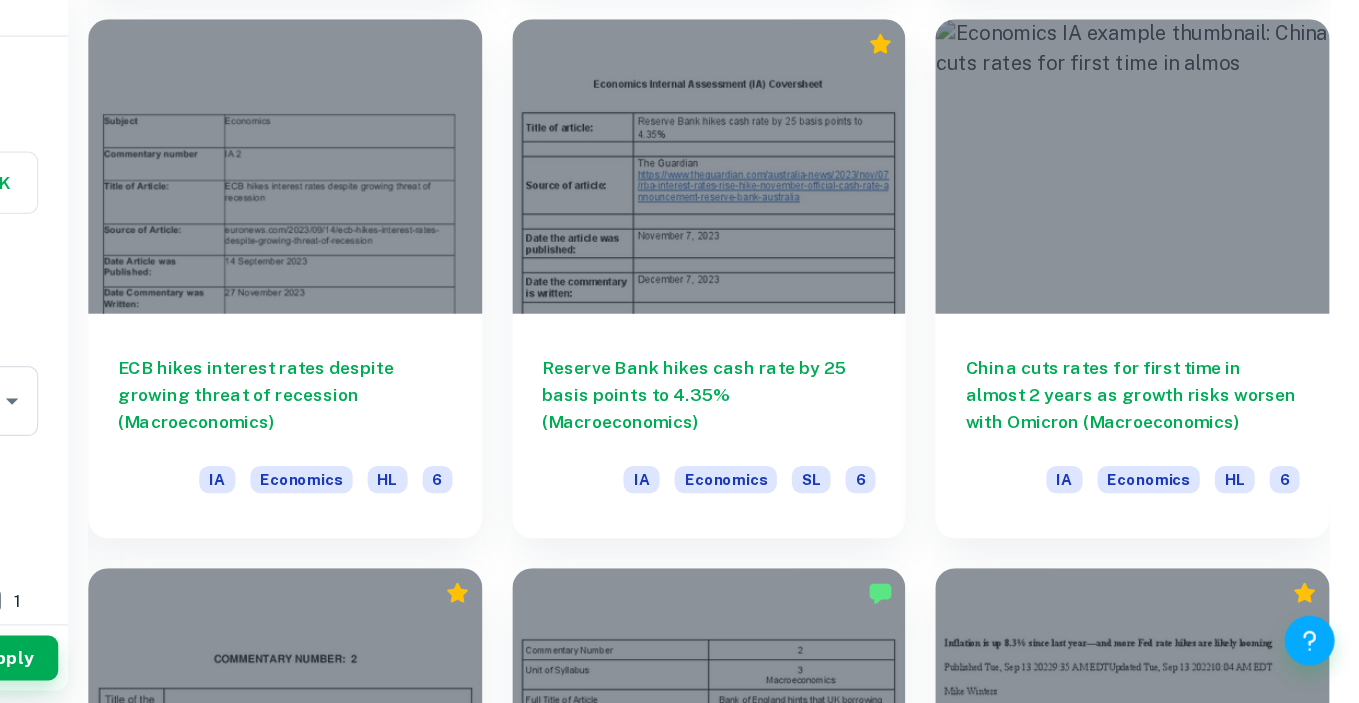 scroll, scrollTop: 4490, scrollLeft: 0, axis: vertical 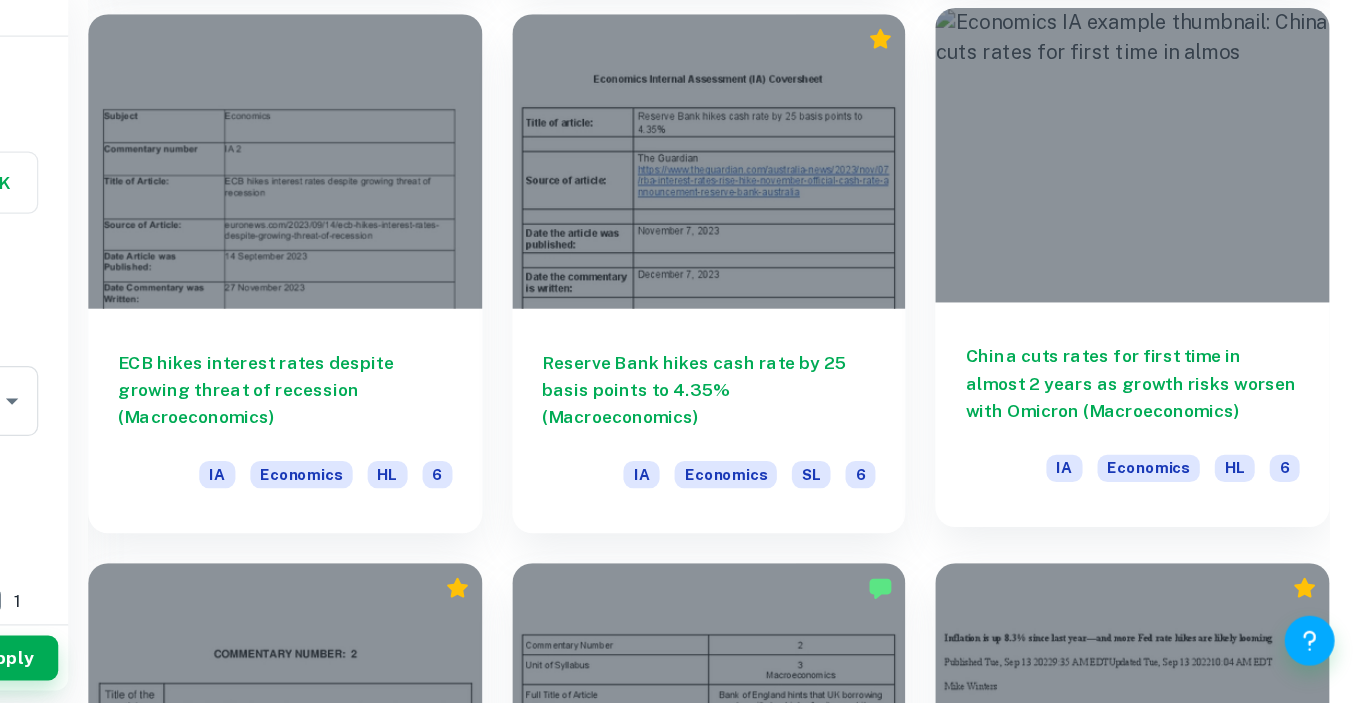 click on "China cuts rates for first time in almost 2 years as growth risks worsen with Omicron (Macroeconomics) IA Economics HL 6" at bounding box center [1177, 472] 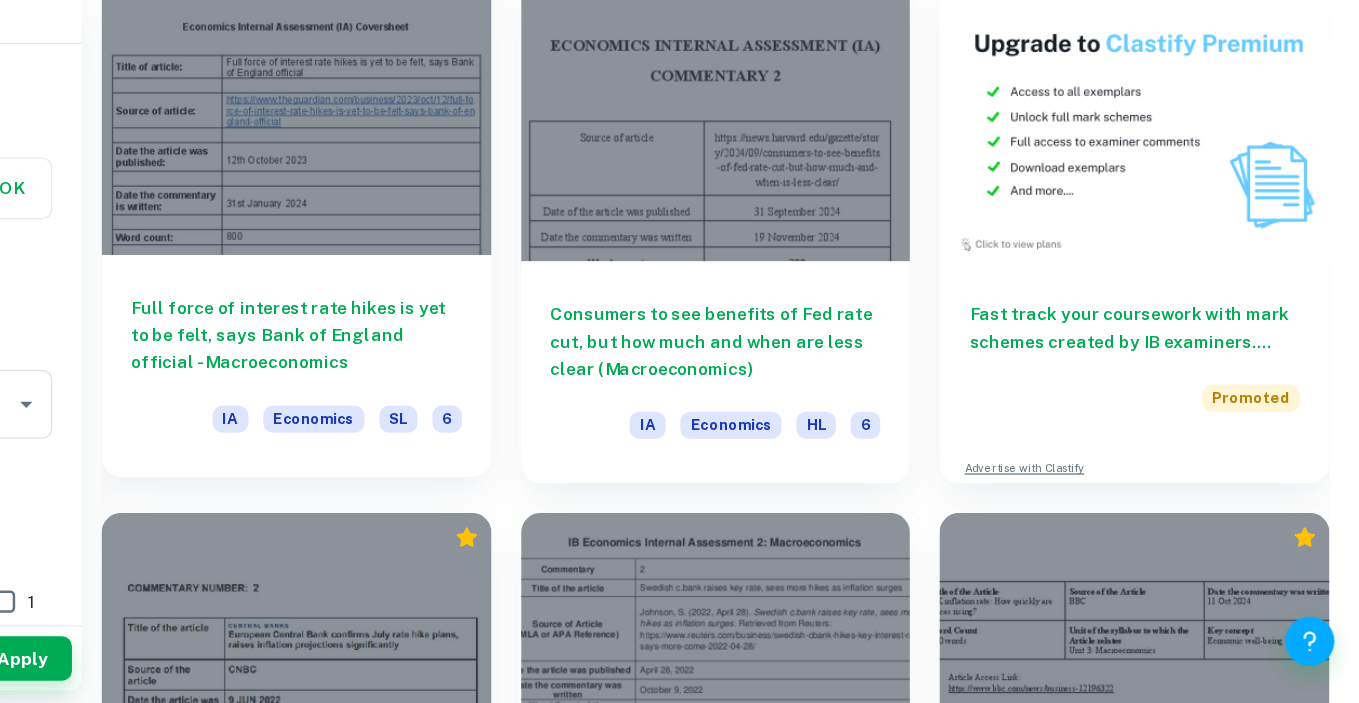 scroll, scrollTop: 5864, scrollLeft: 0, axis: vertical 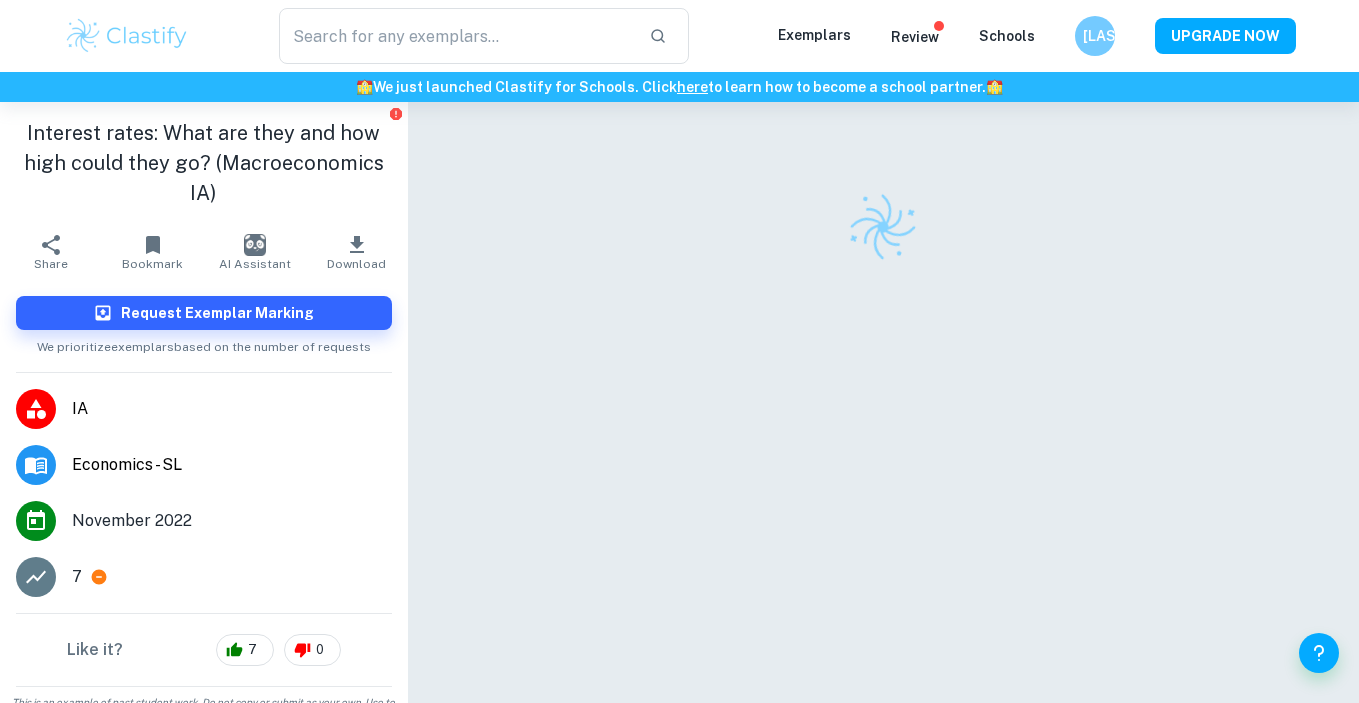 checkbox on "true" 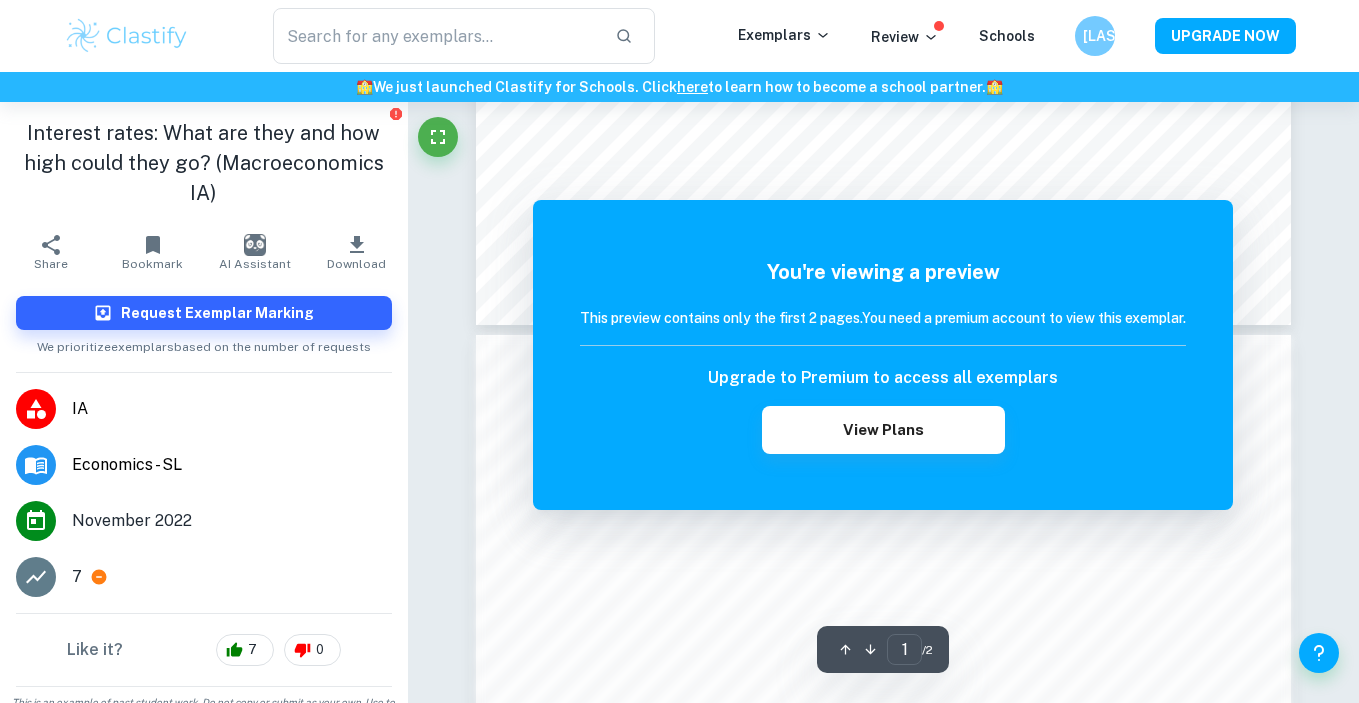 scroll, scrollTop: 871, scrollLeft: 0, axis: vertical 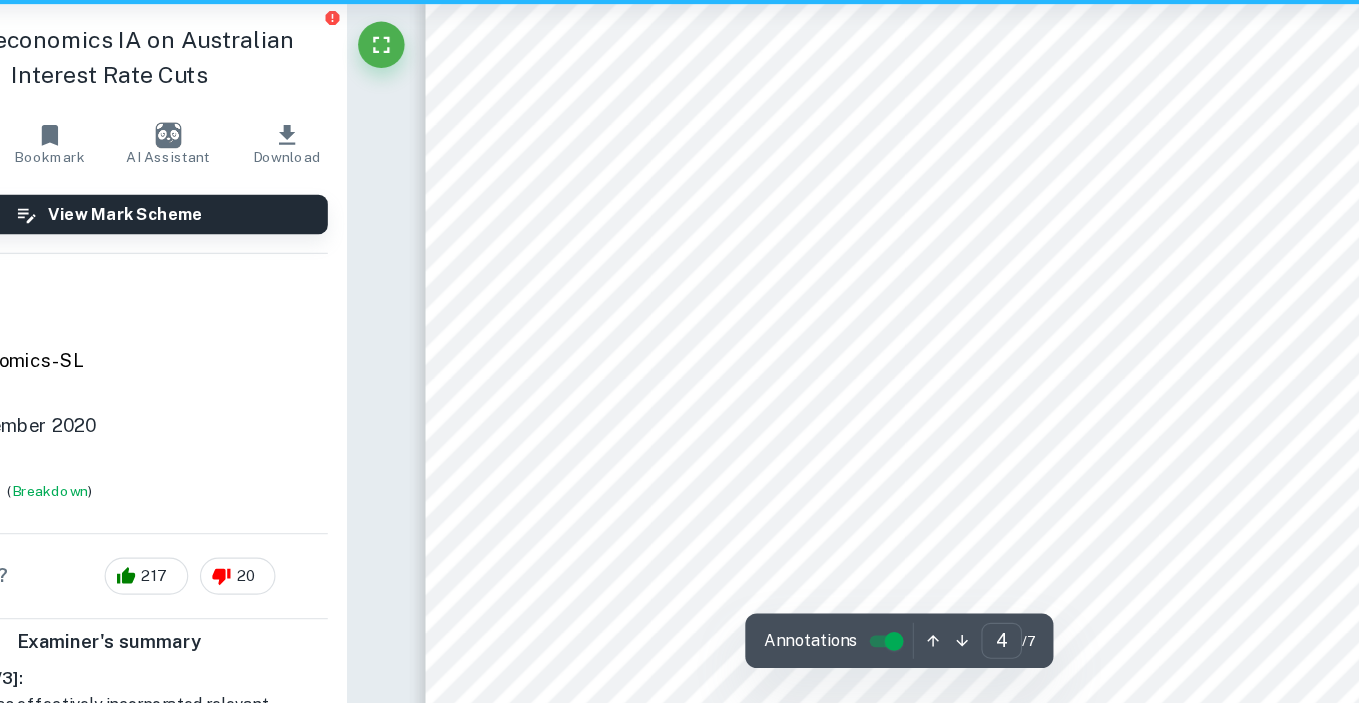 type on "5" 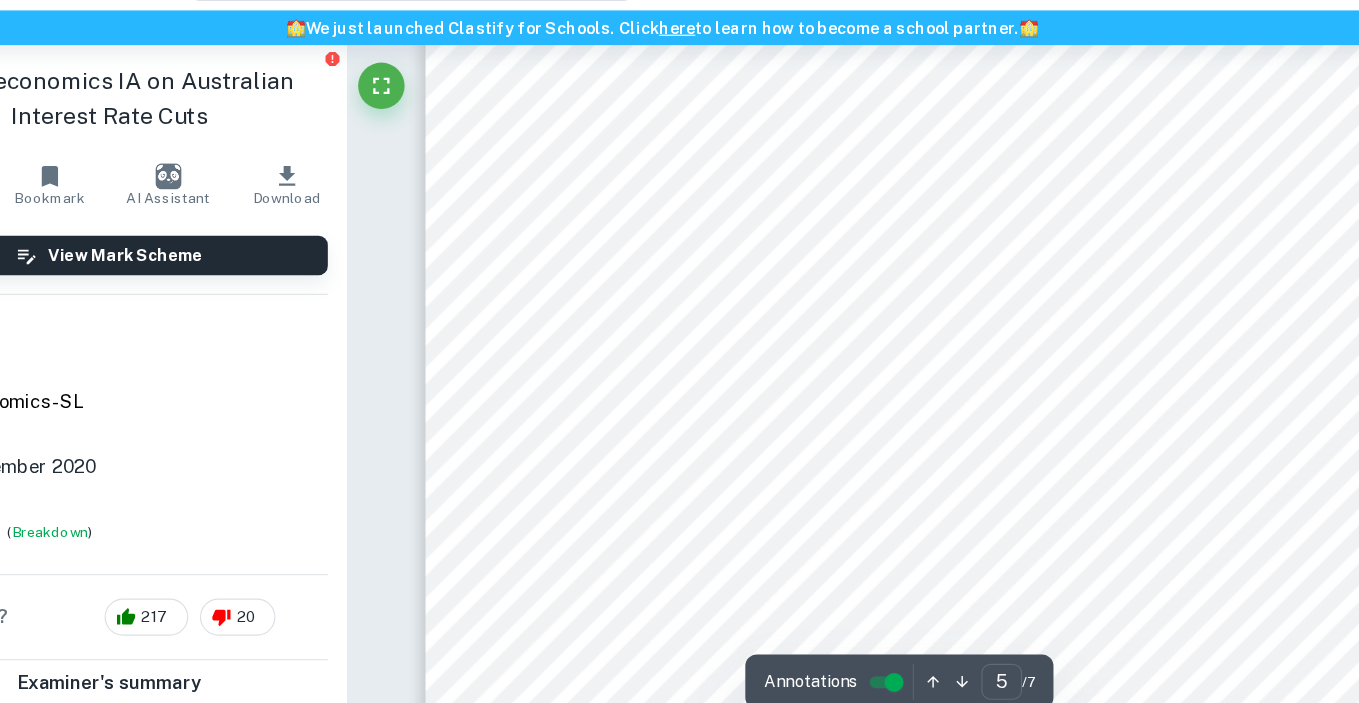 scroll, scrollTop: 4609, scrollLeft: 0, axis: vertical 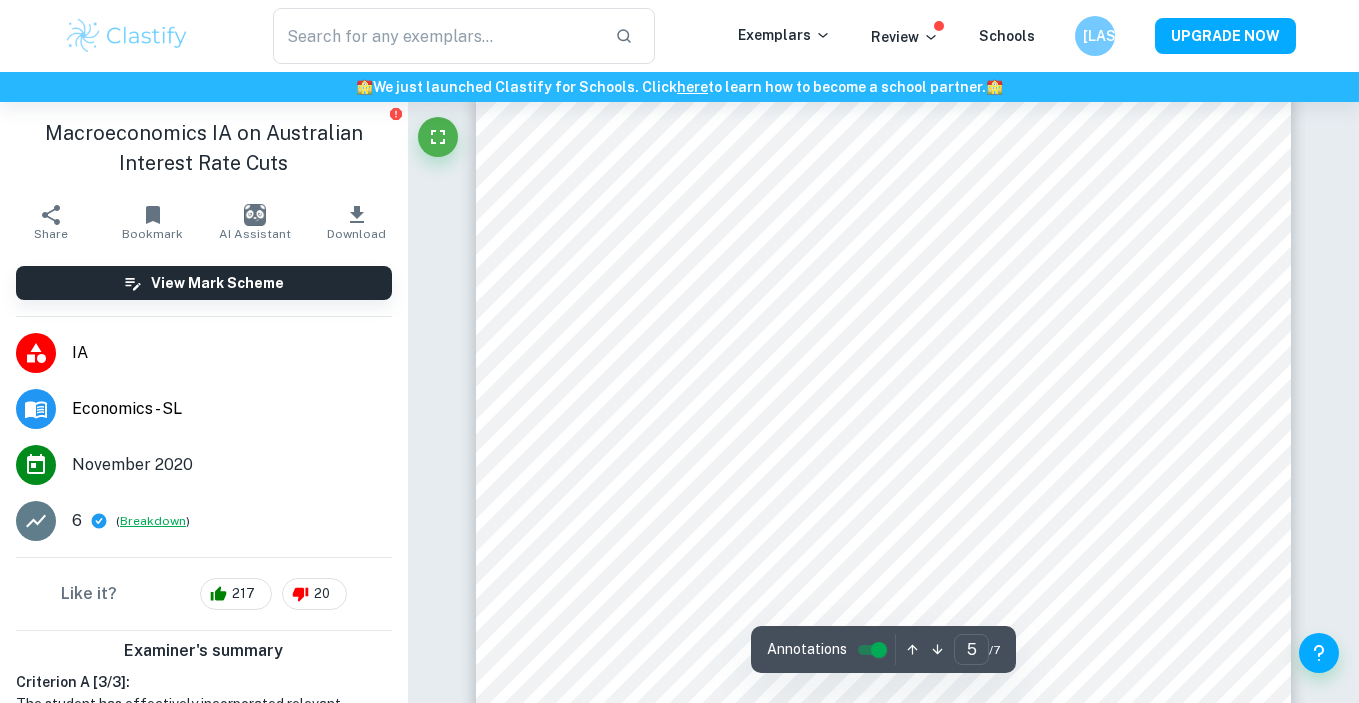 click on "Breakdown" at bounding box center [153, 521] 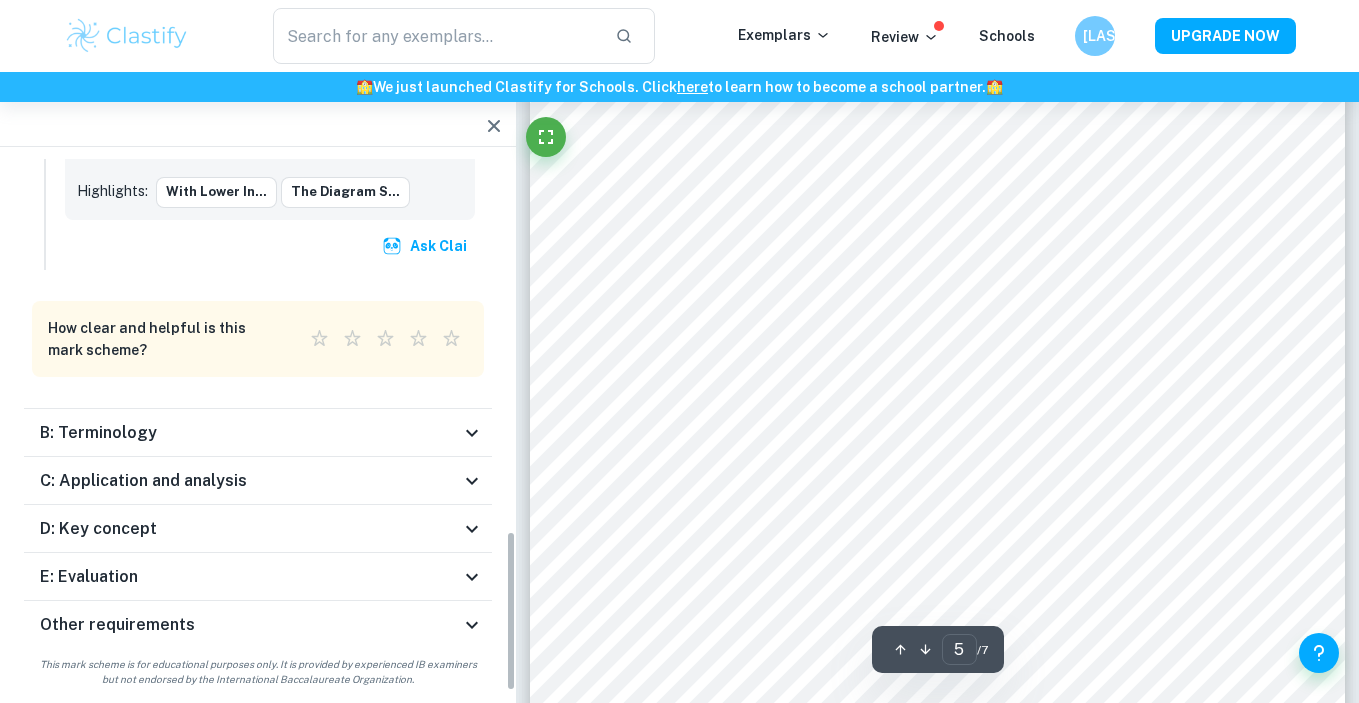 scroll, scrollTop: 1228, scrollLeft: 0, axis: vertical 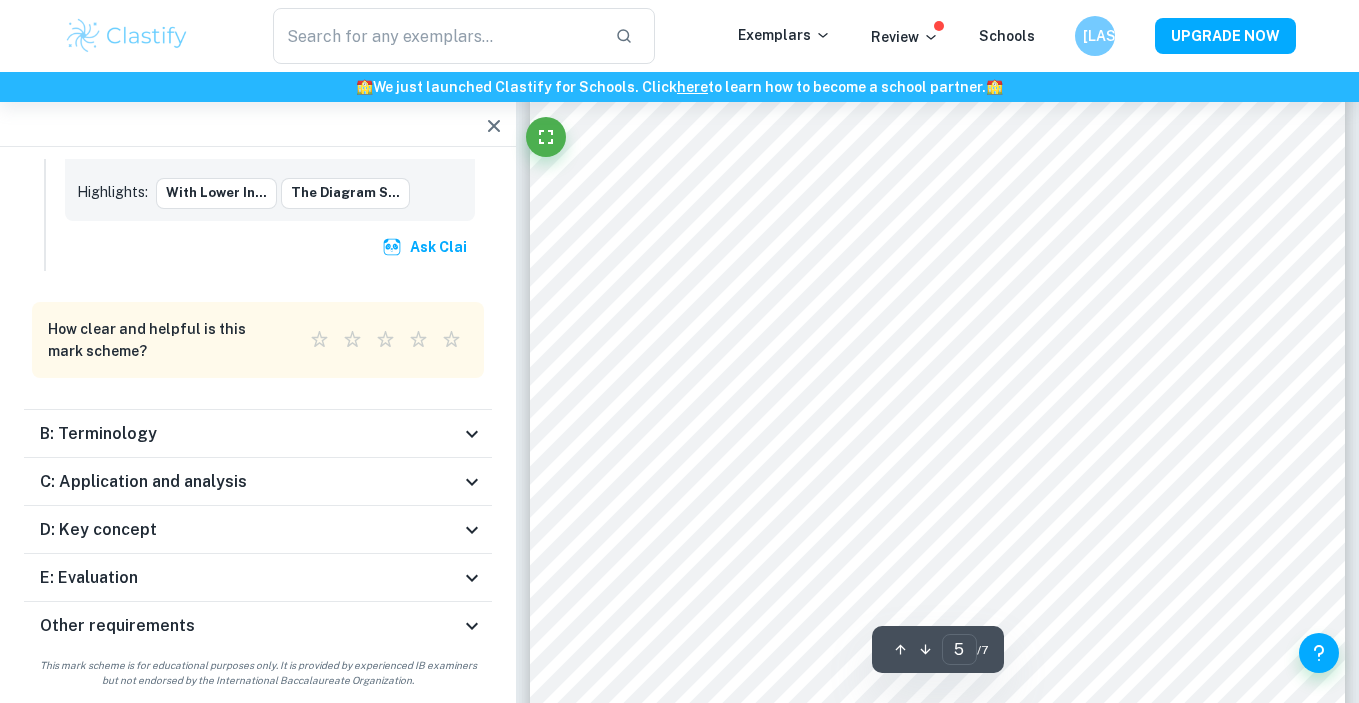 click on "D: Key concept" at bounding box center (250, 530) 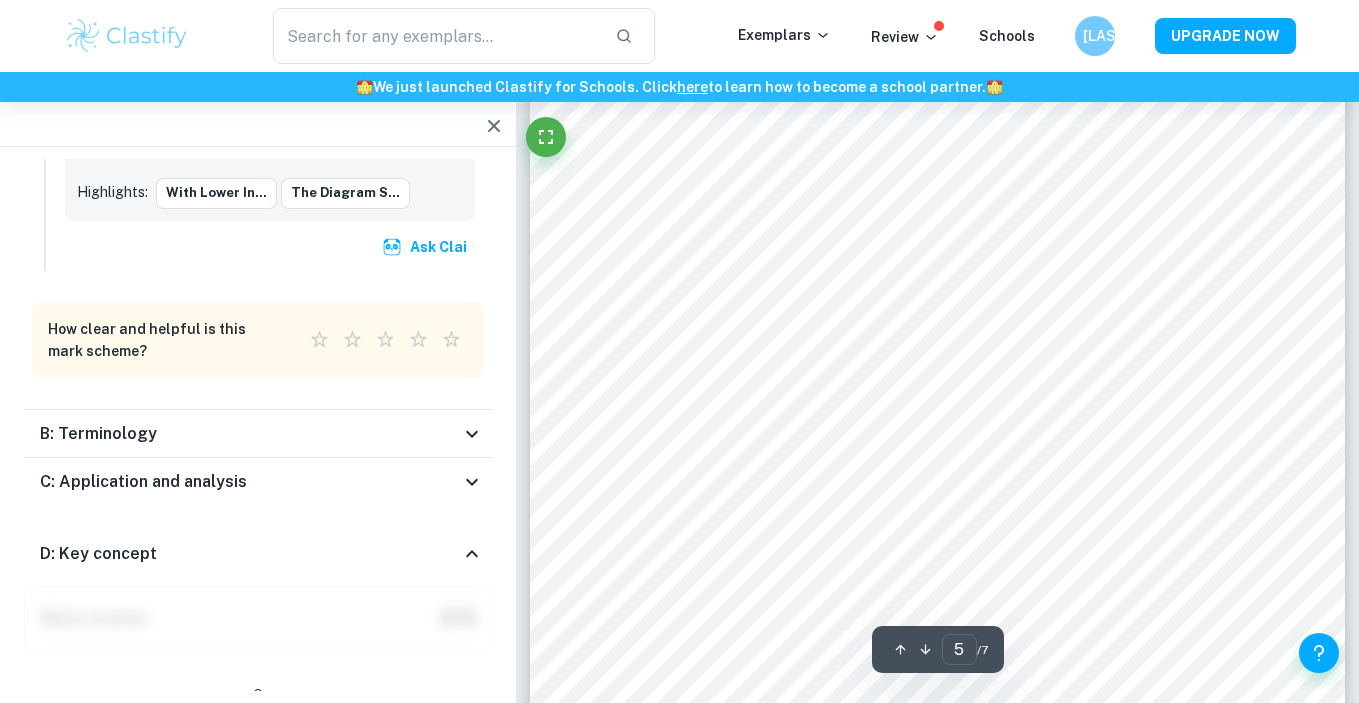 scroll, scrollTop: 4742, scrollLeft: 1, axis: both 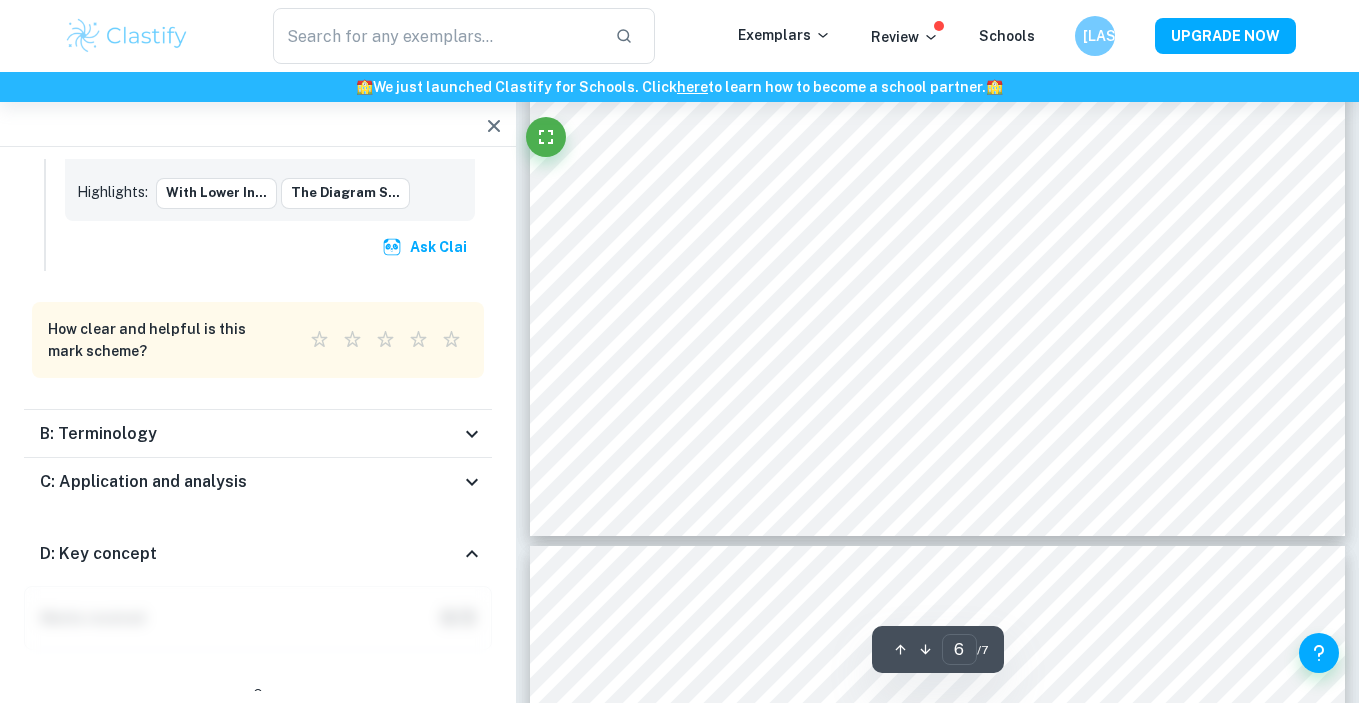 type on "7" 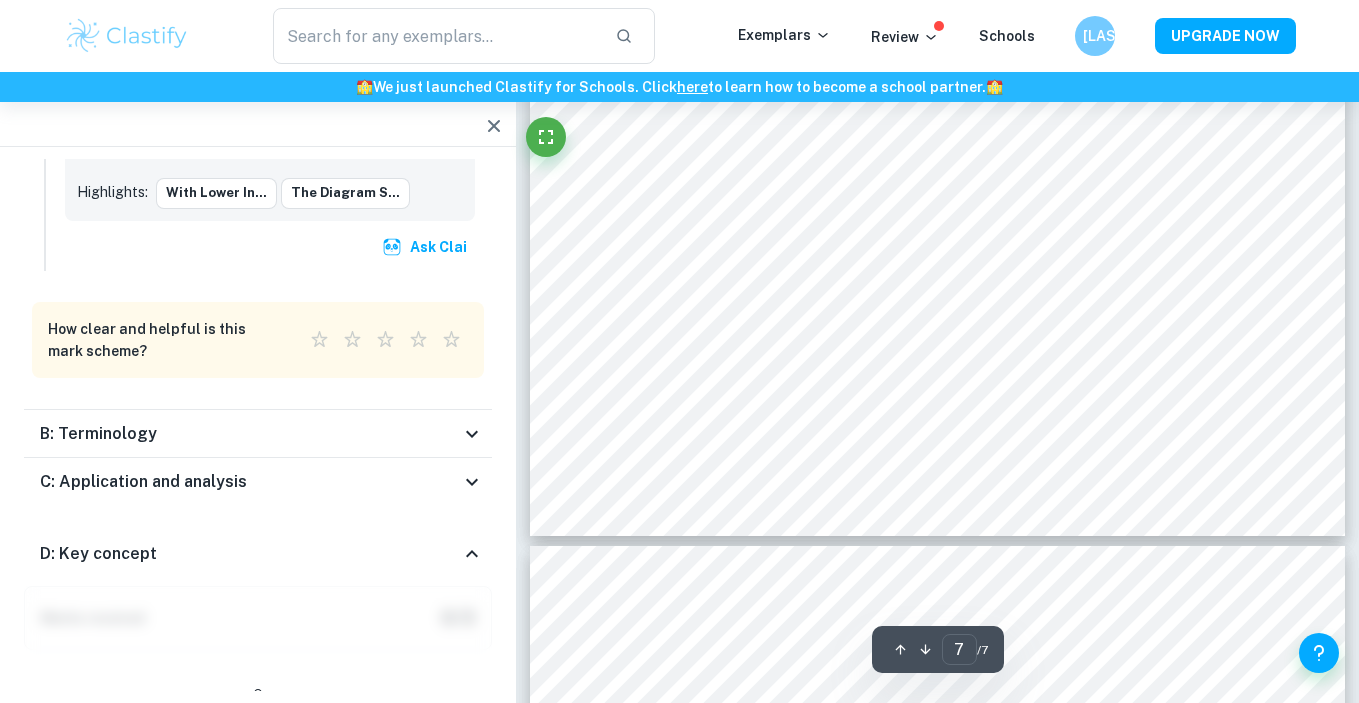 scroll, scrollTop: 6159, scrollLeft: 0, axis: vertical 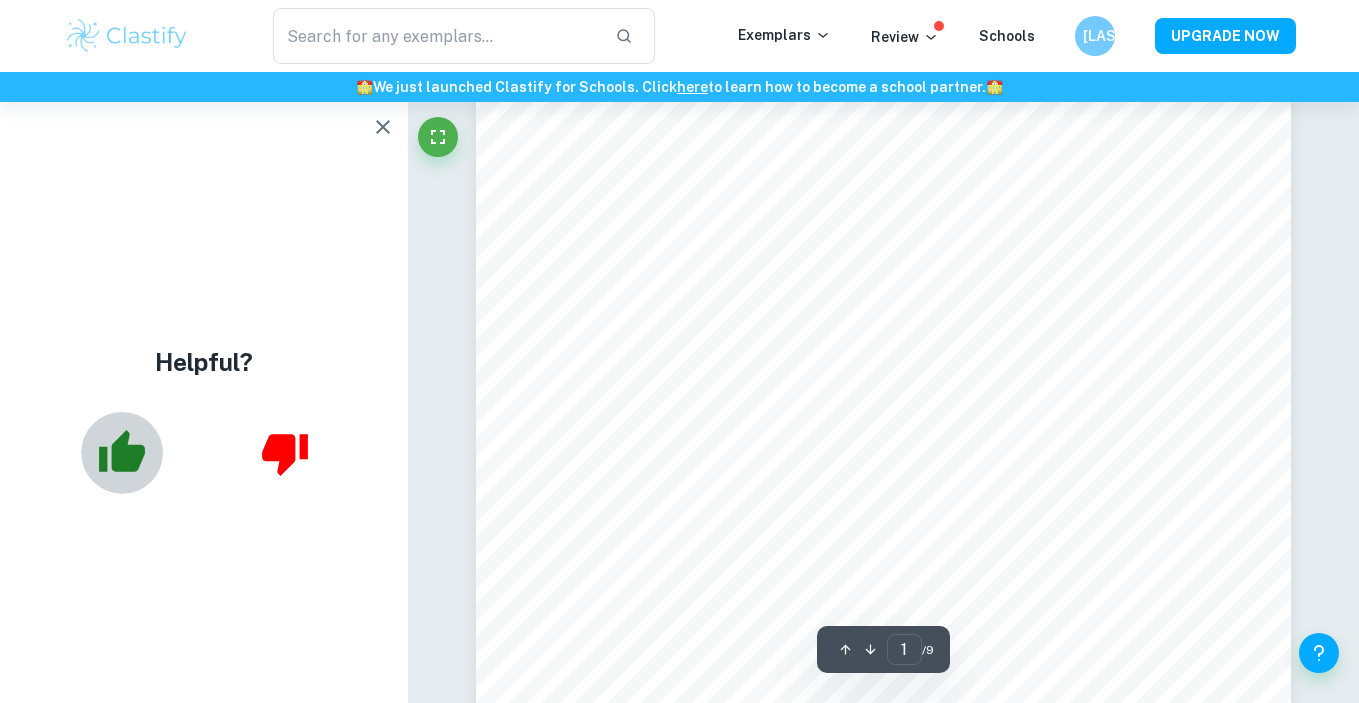 click at bounding box center (122, 453) 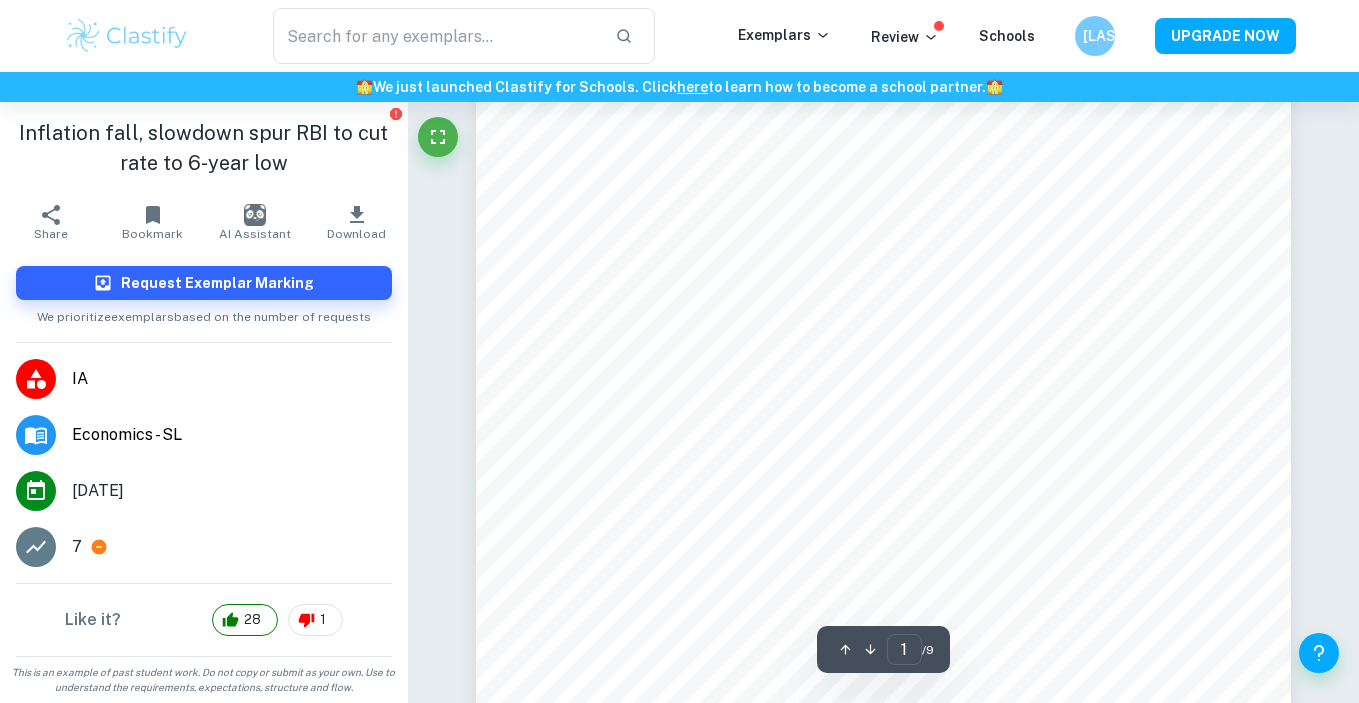 scroll, scrollTop: 111, scrollLeft: 0, axis: vertical 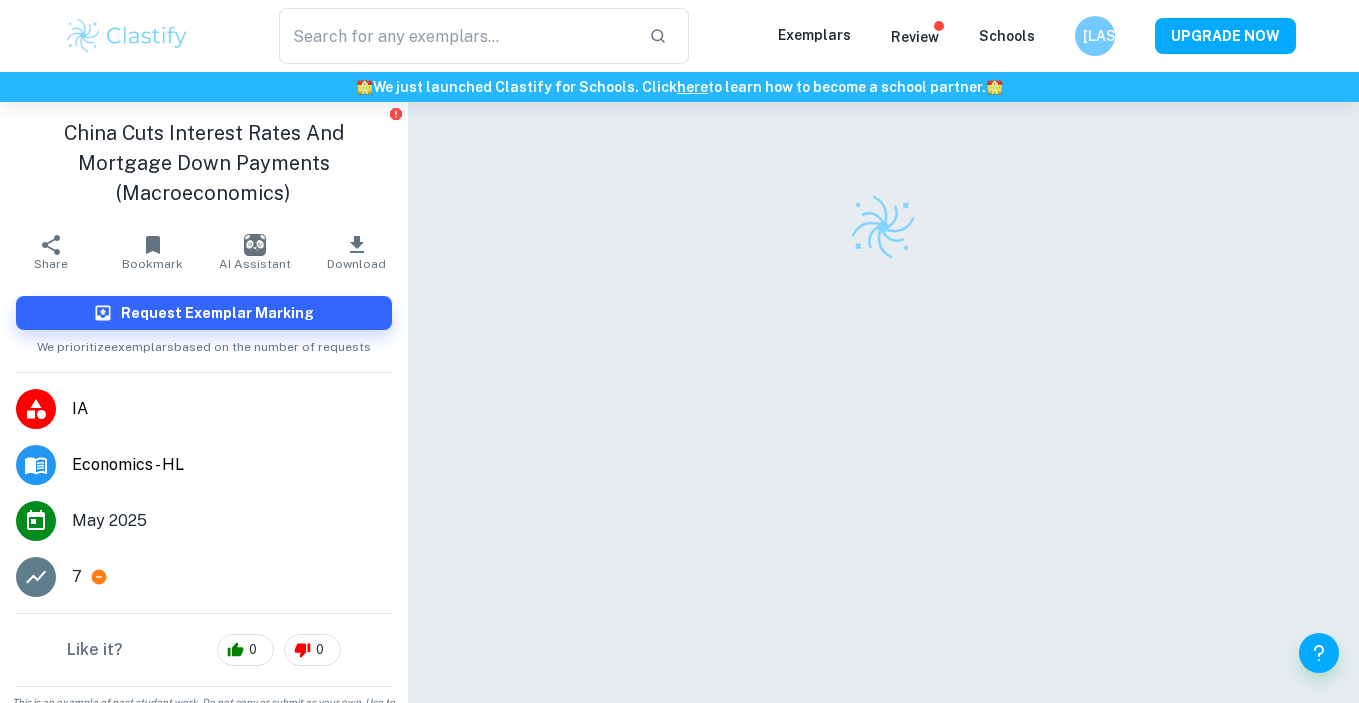 checkbox on "true" 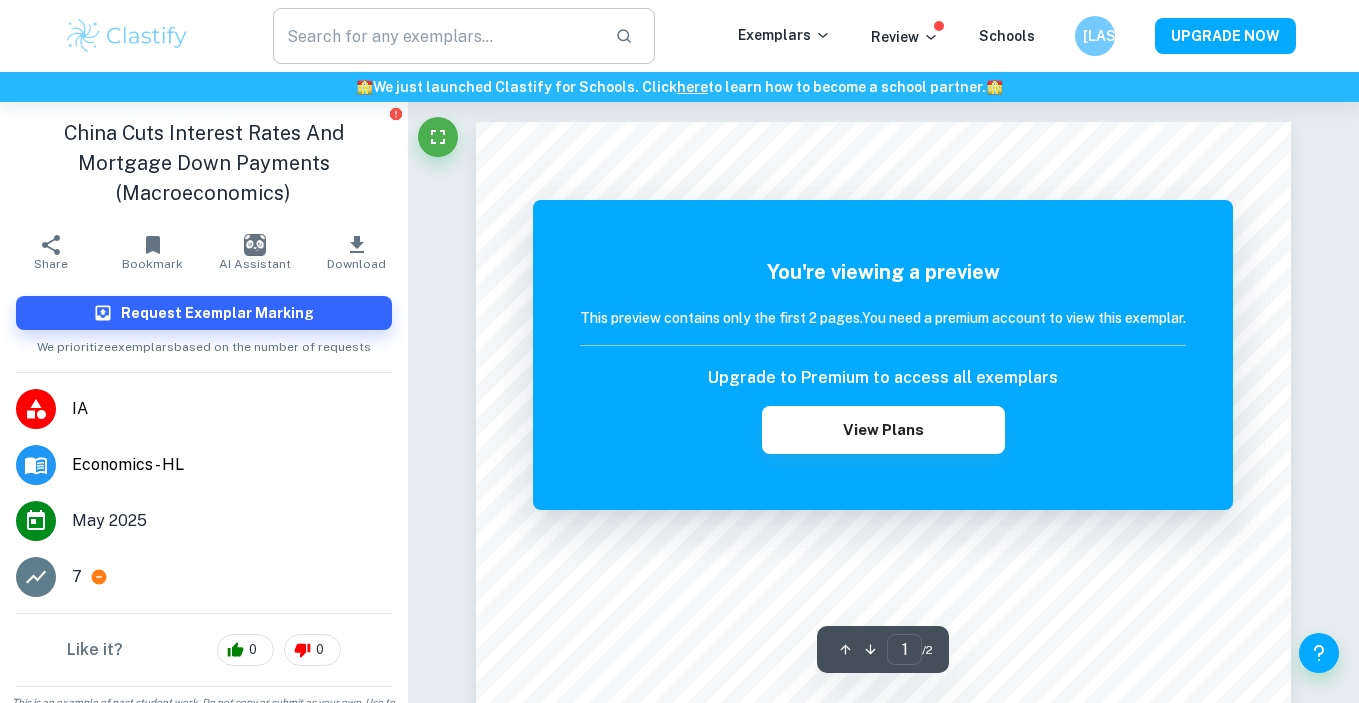 scroll, scrollTop: 0, scrollLeft: 0, axis: both 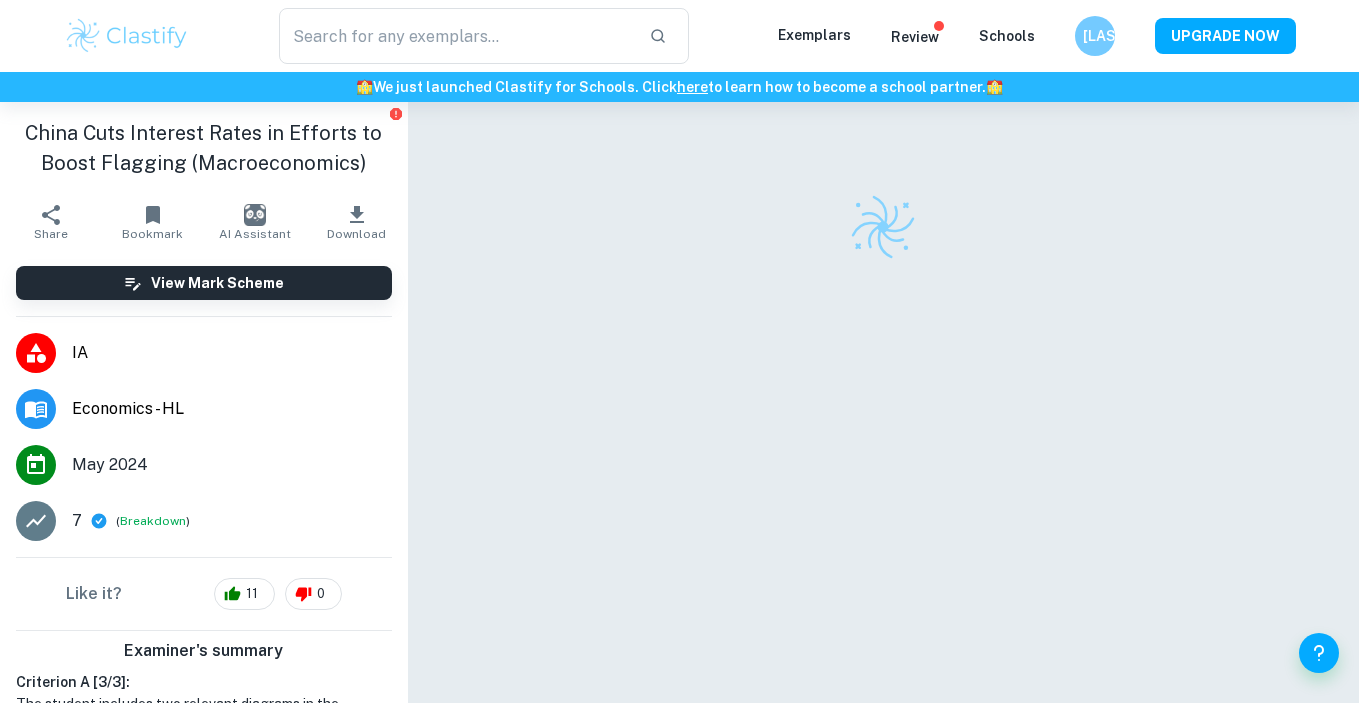 checkbox on "true" 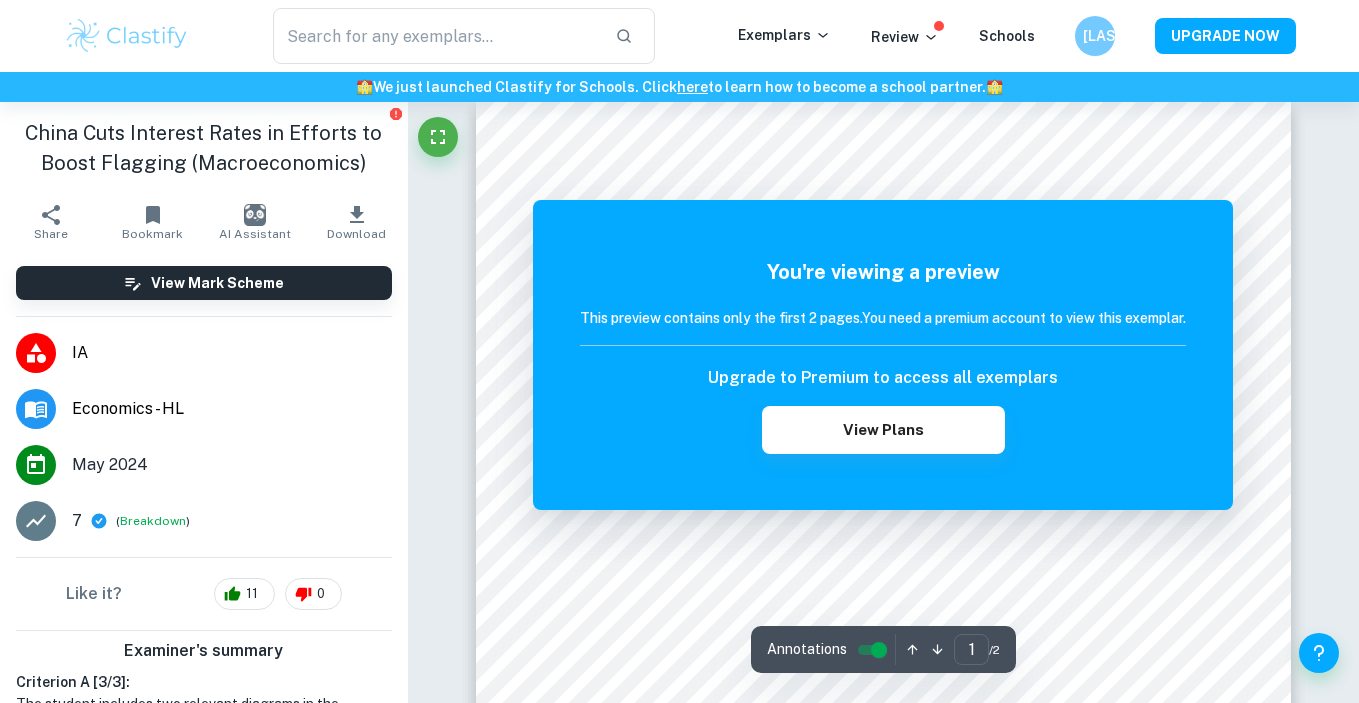 scroll, scrollTop: 5, scrollLeft: 0, axis: vertical 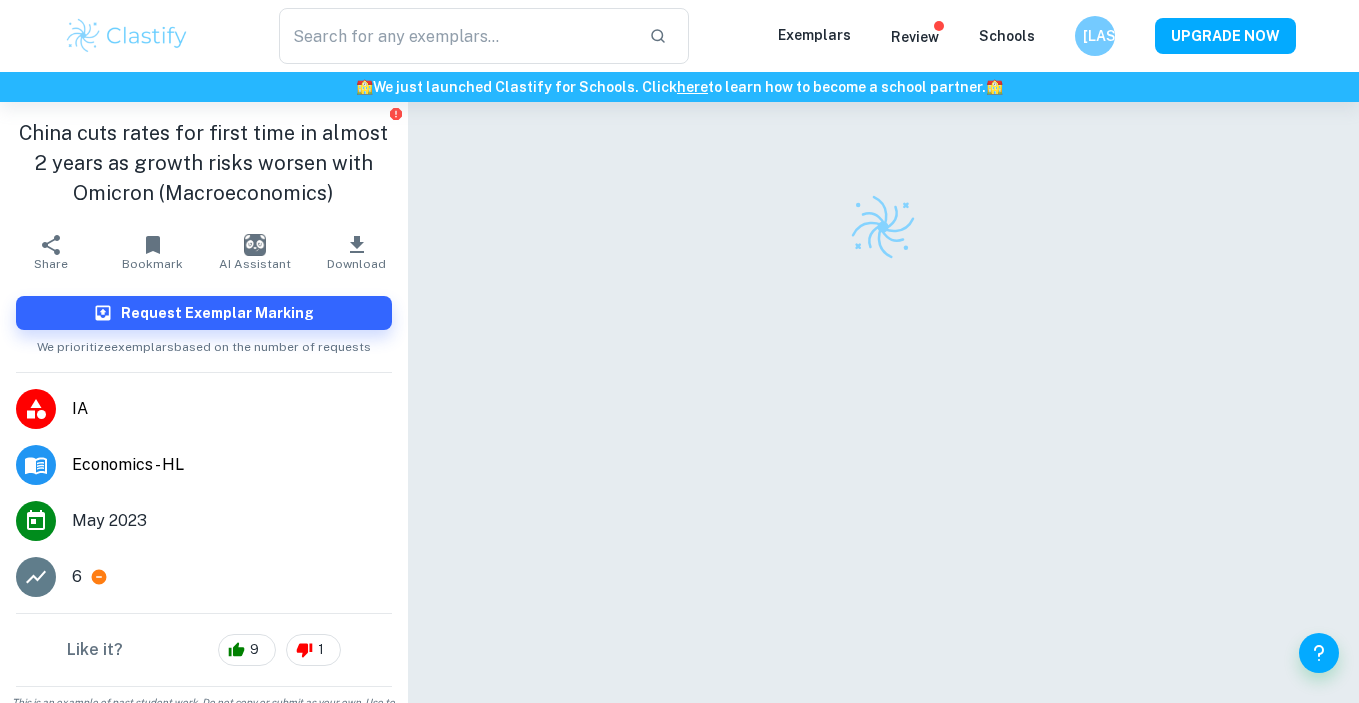 checkbox on "true" 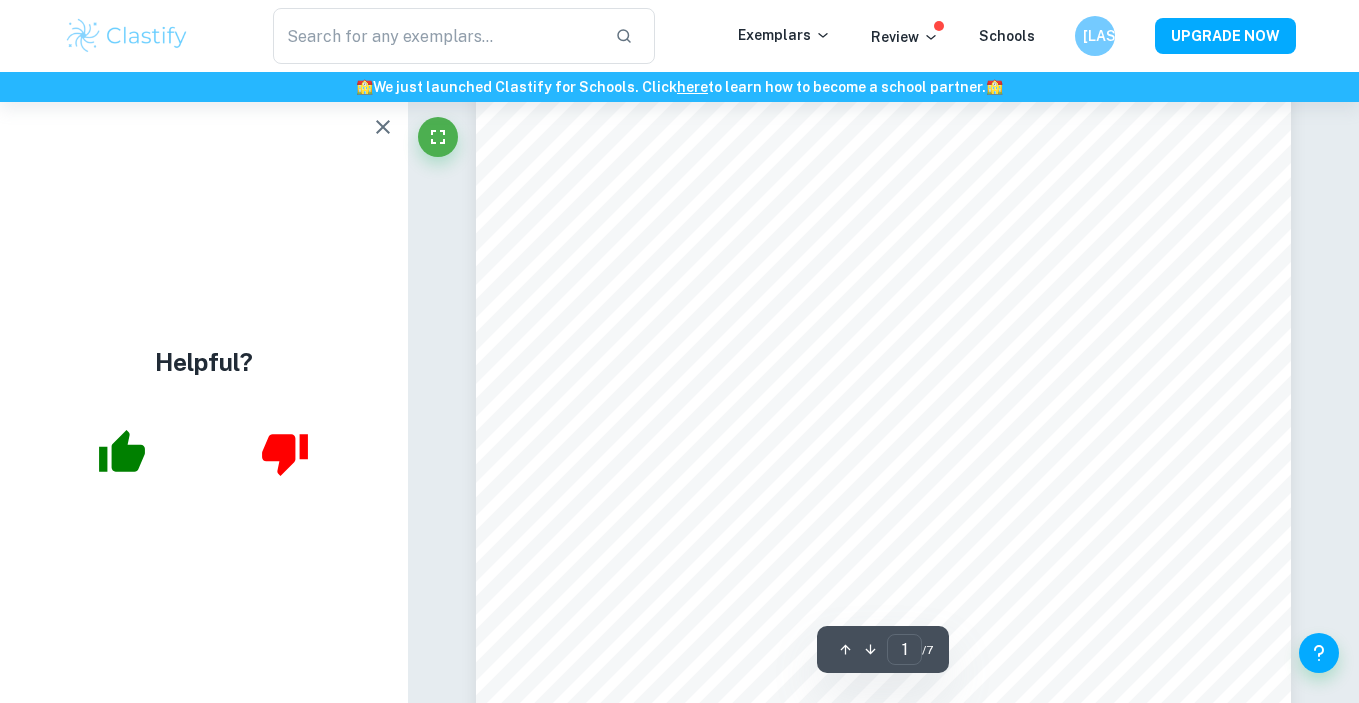 scroll, scrollTop: 68, scrollLeft: 0, axis: vertical 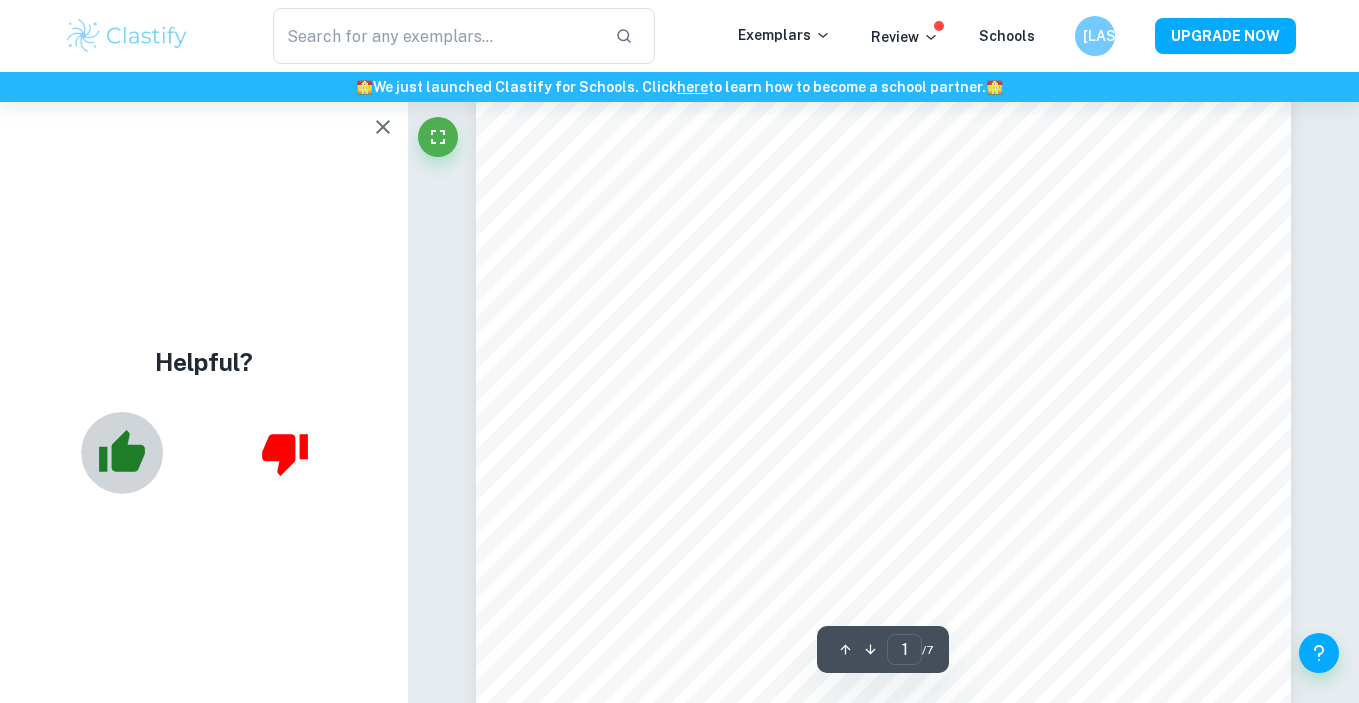 click 